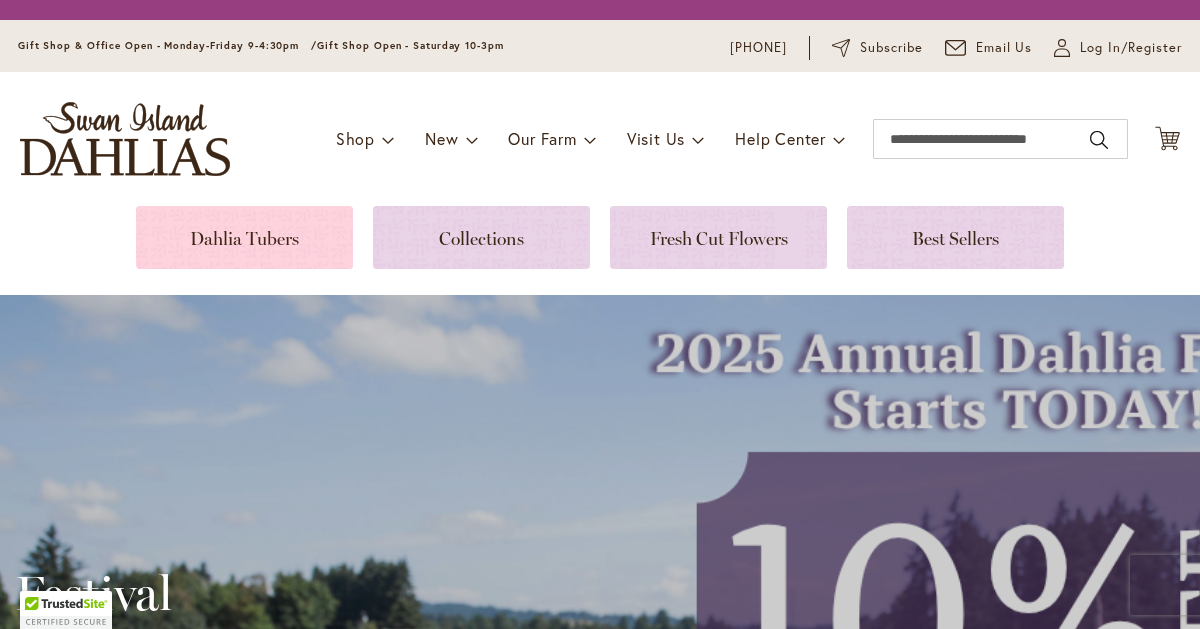 click at bounding box center [244, 237] 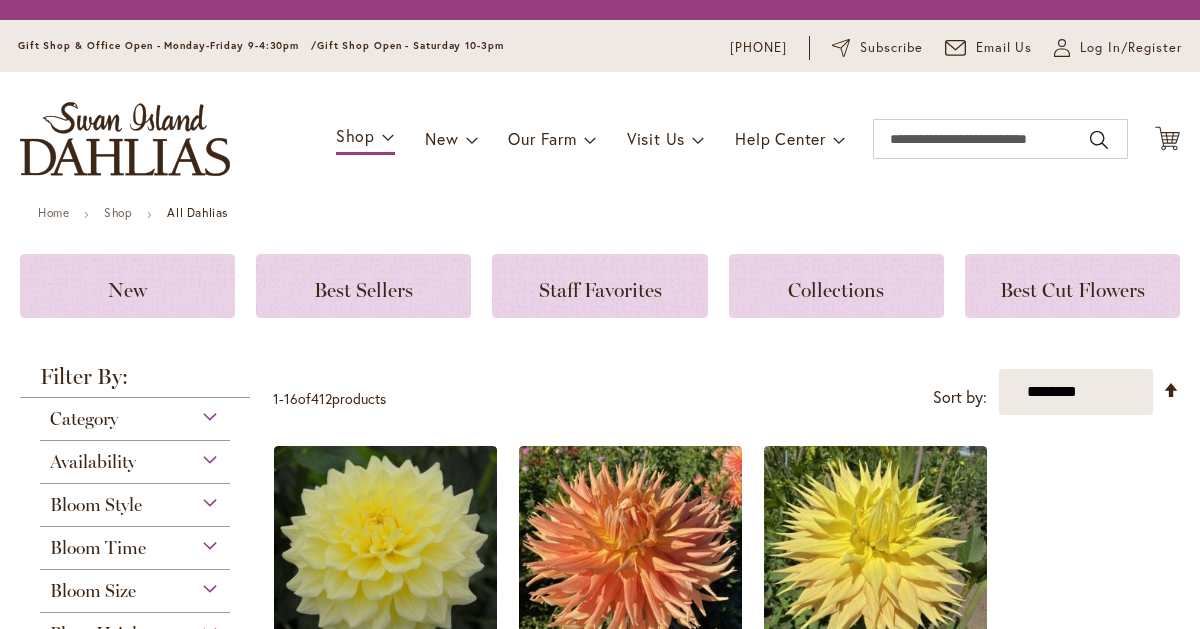 scroll, scrollTop: 0, scrollLeft: 0, axis: both 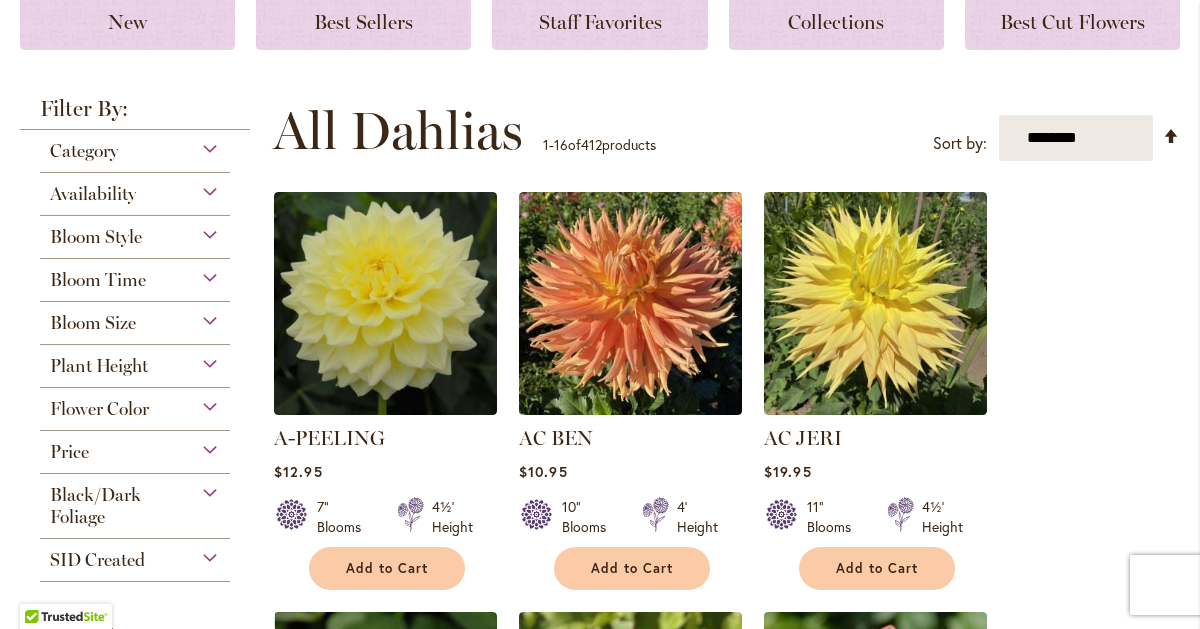type on "**********" 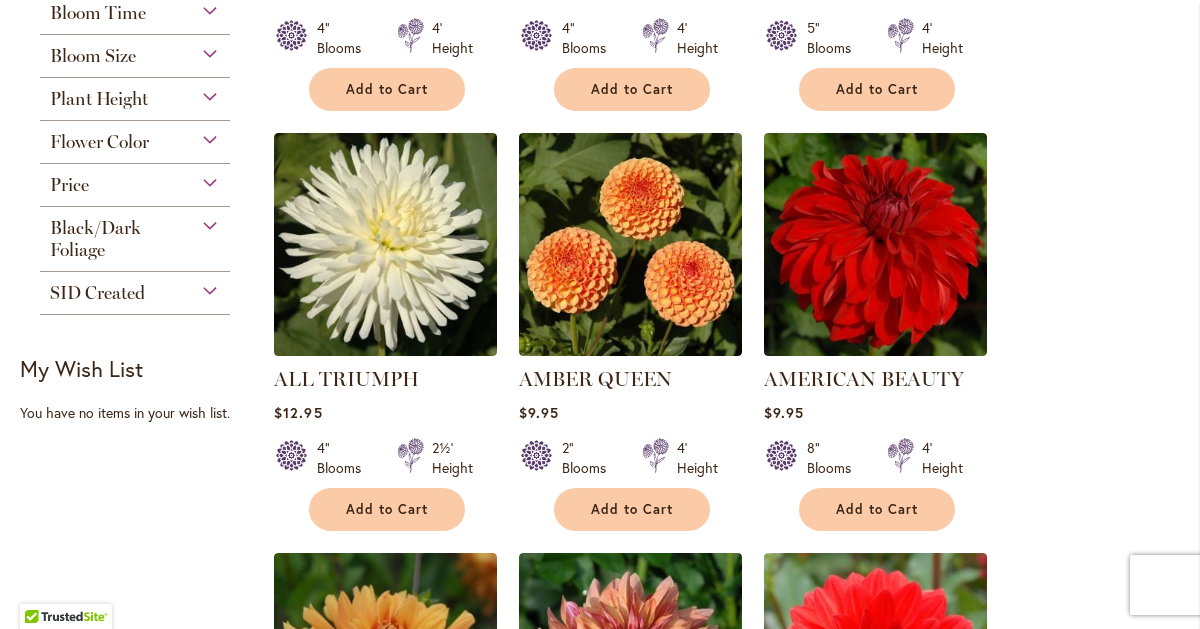 scroll, scrollTop: 1207, scrollLeft: 0, axis: vertical 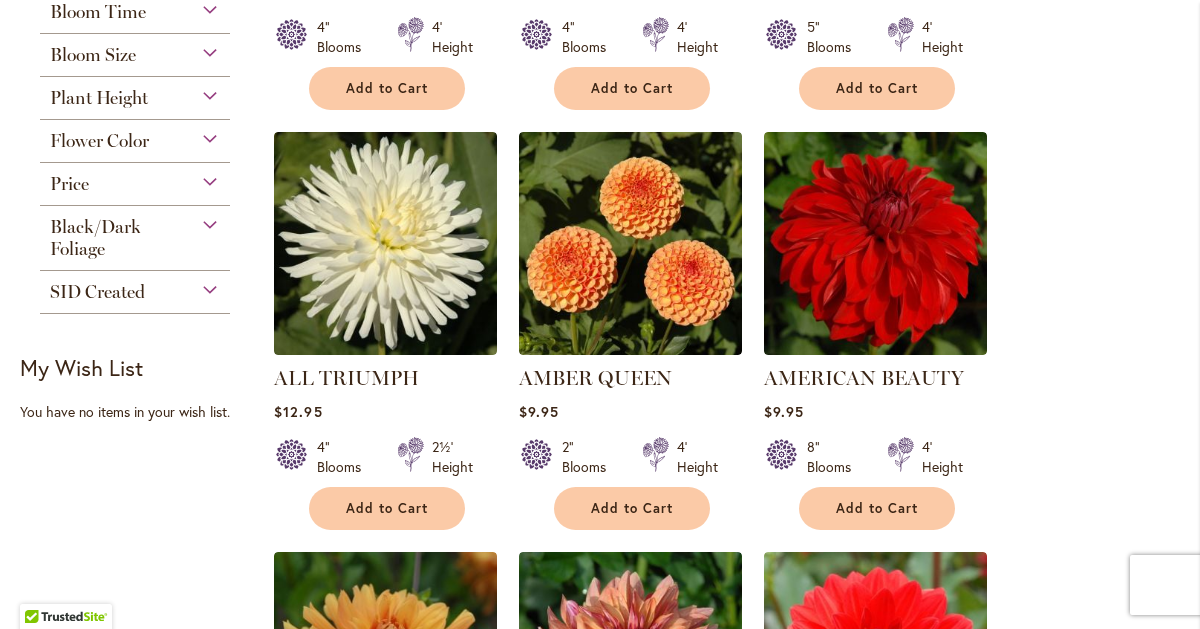 click on "Waterlily" at bounding box center [95, -46] 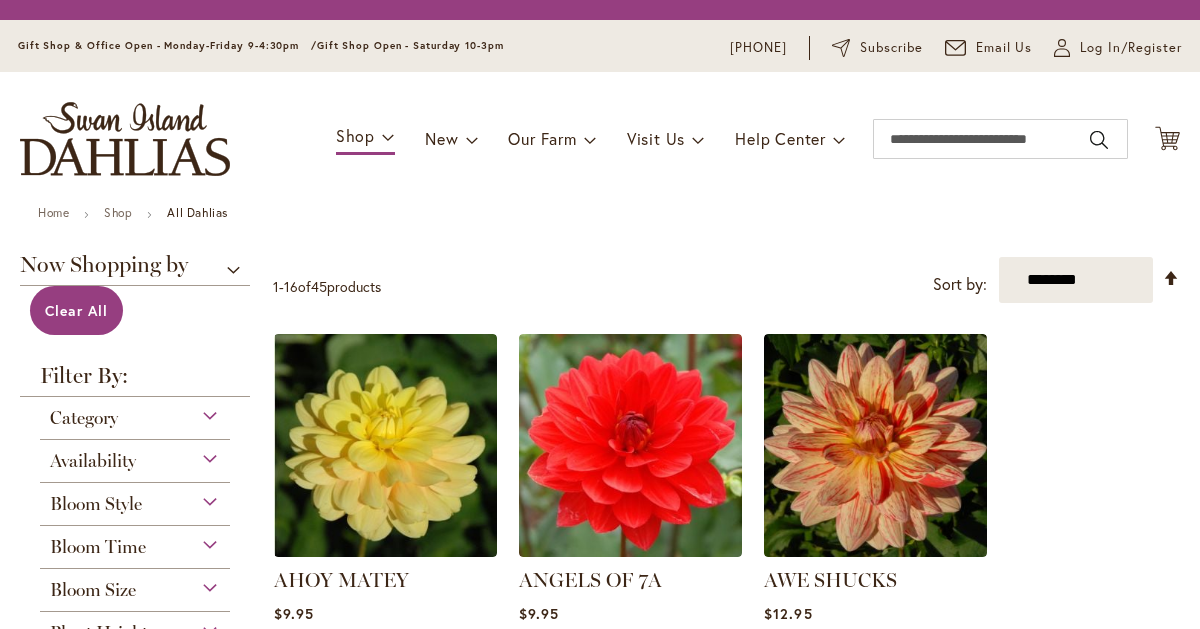 scroll, scrollTop: 0, scrollLeft: 0, axis: both 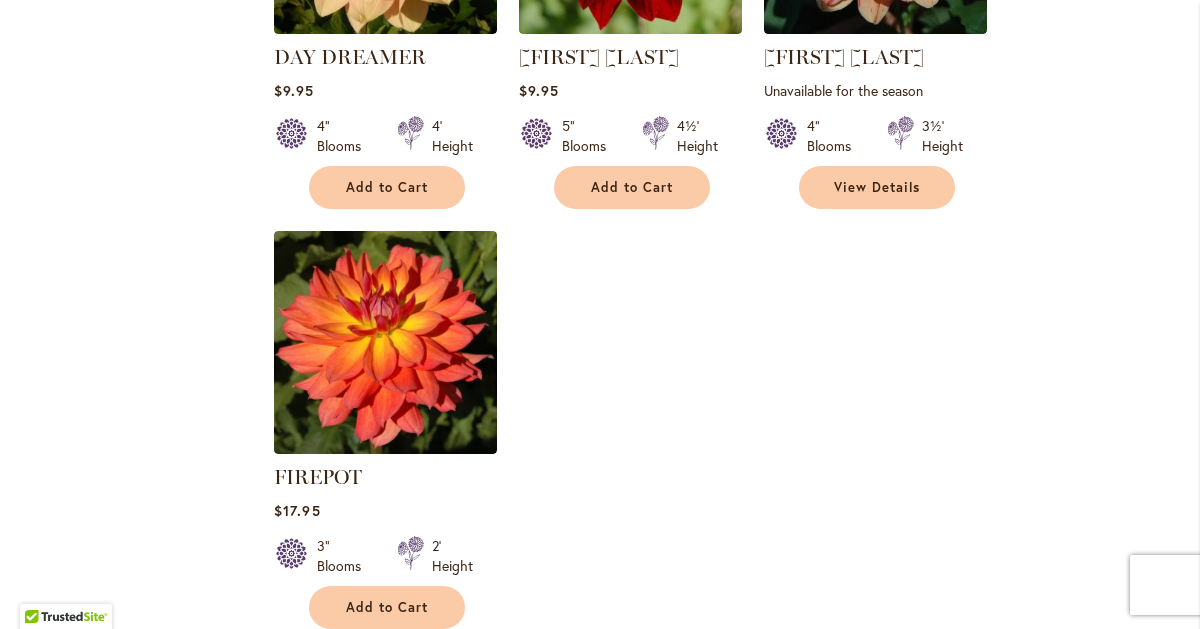 type on "**********" 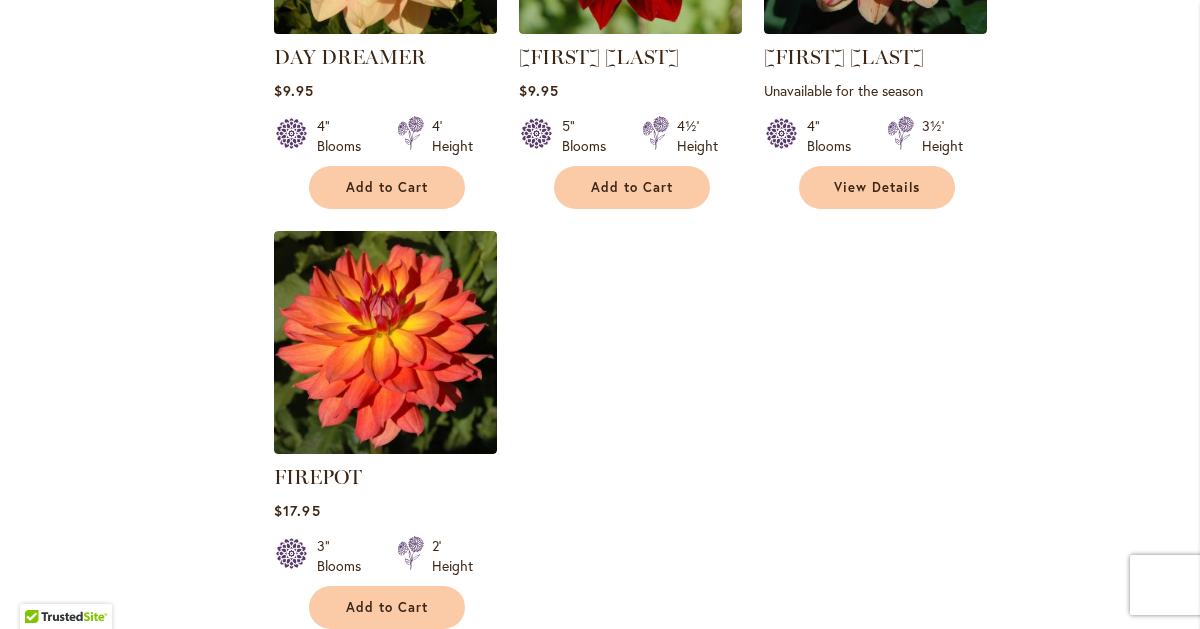 click at bounding box center [386, -78] 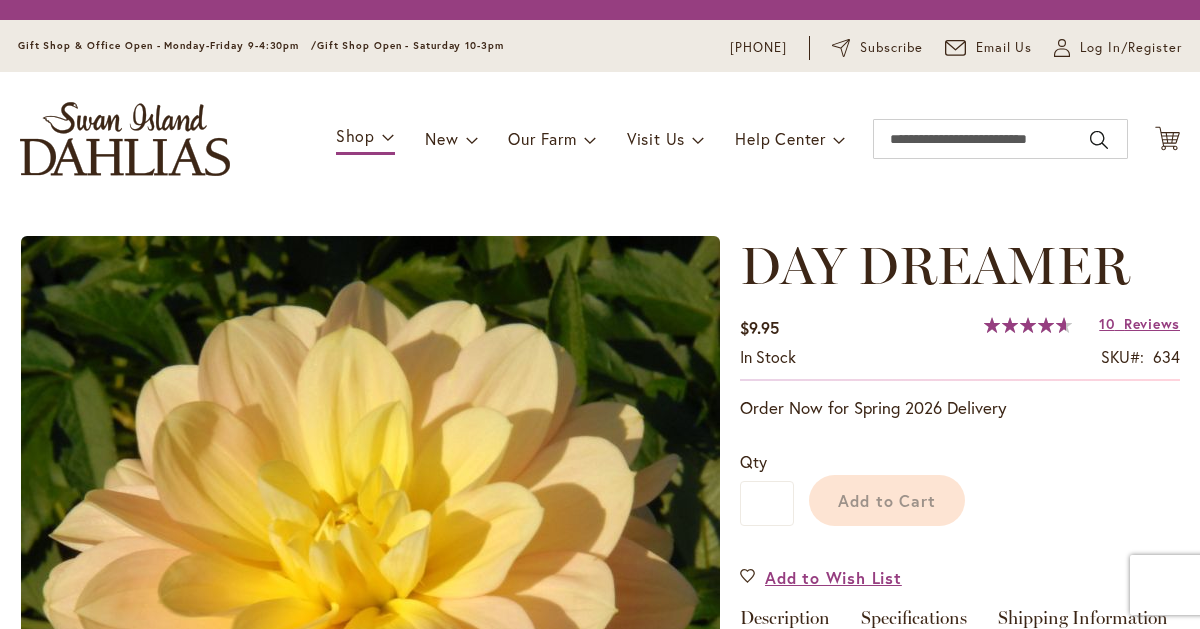 scroll, scrollTop: 0, scrollLeft: 0, axis: both 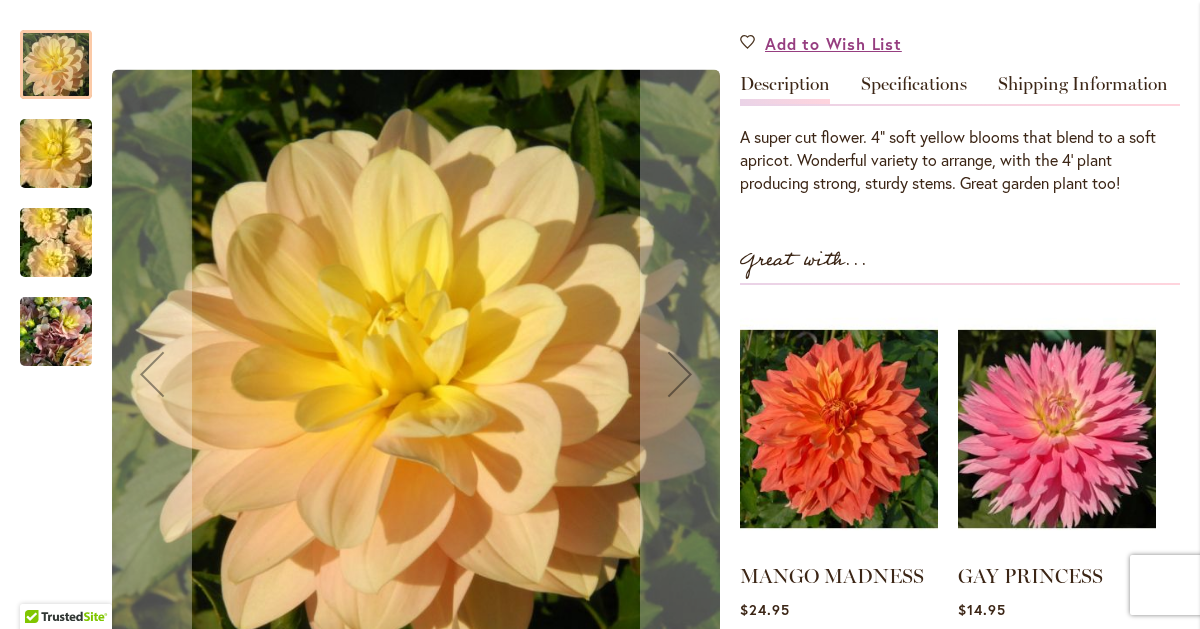 type on "**********" 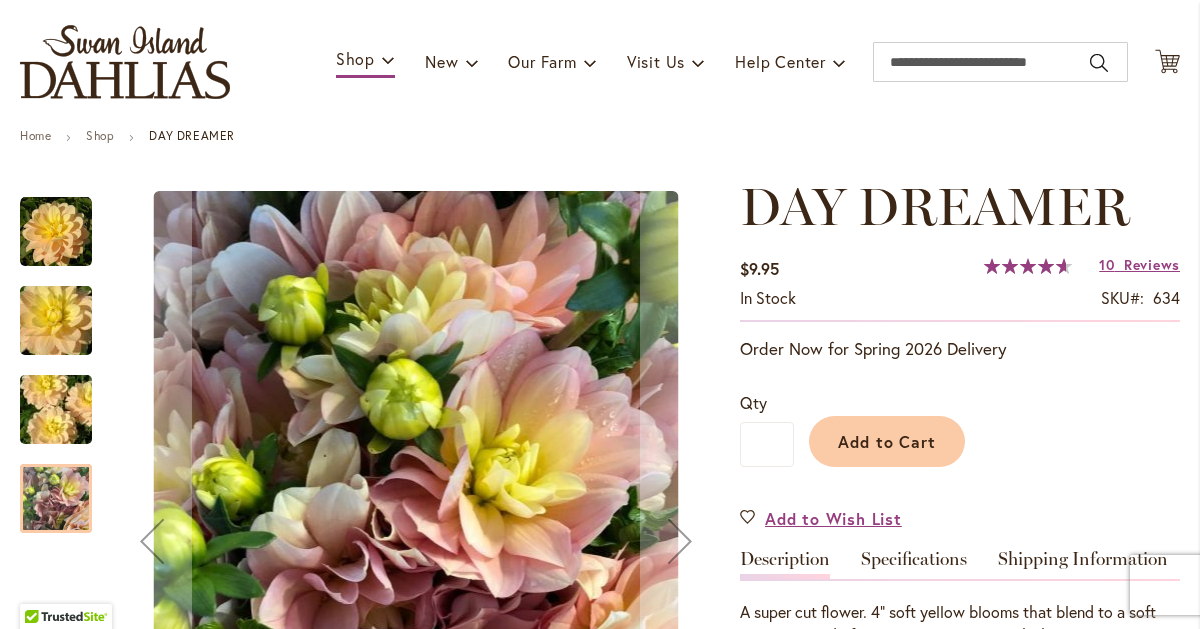 scroll, scrollTop: 0, scrollLeft: 0, axis: both 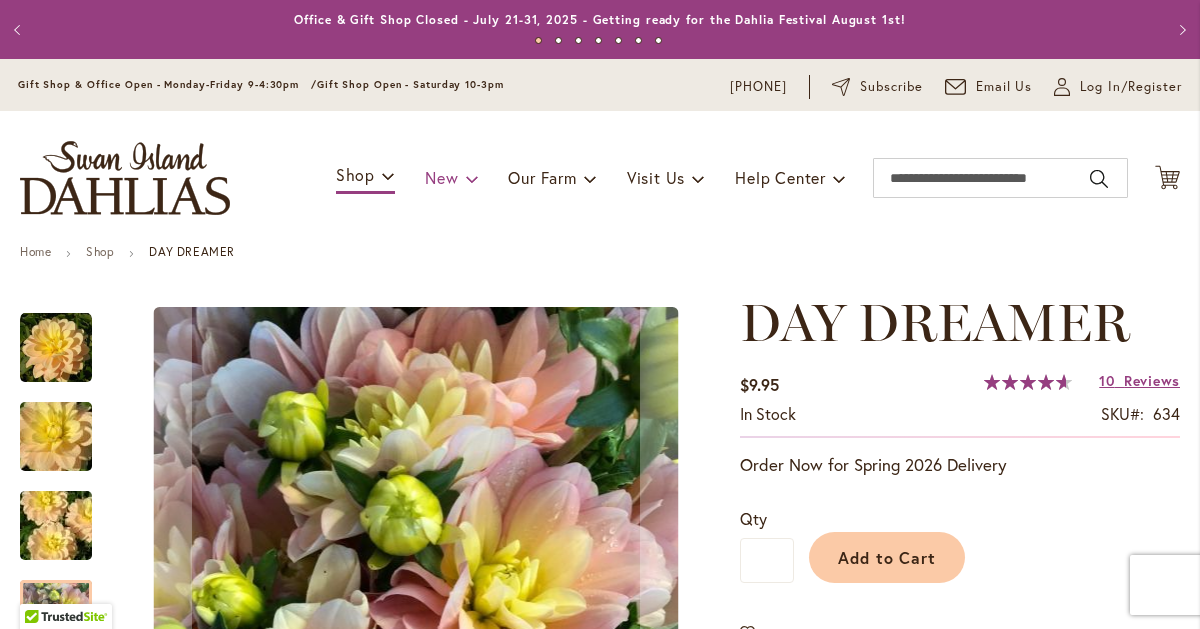 click on "New" at bounding box center (441, 177) 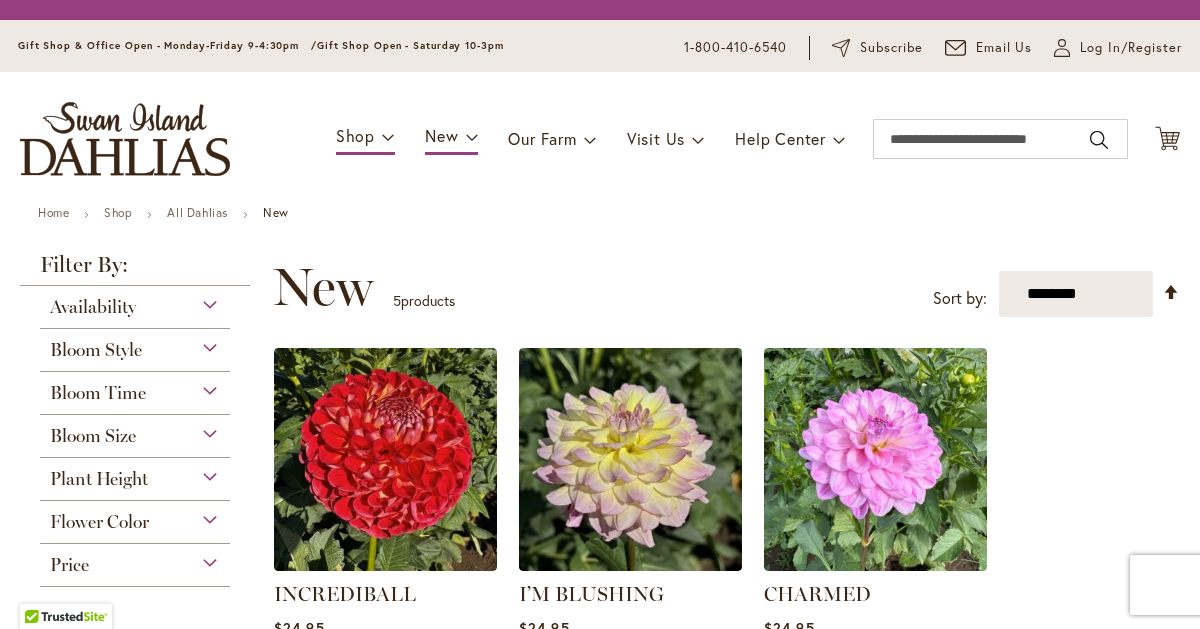 scroll, scrollTop: 0, scrollLeft: 0, axis: both 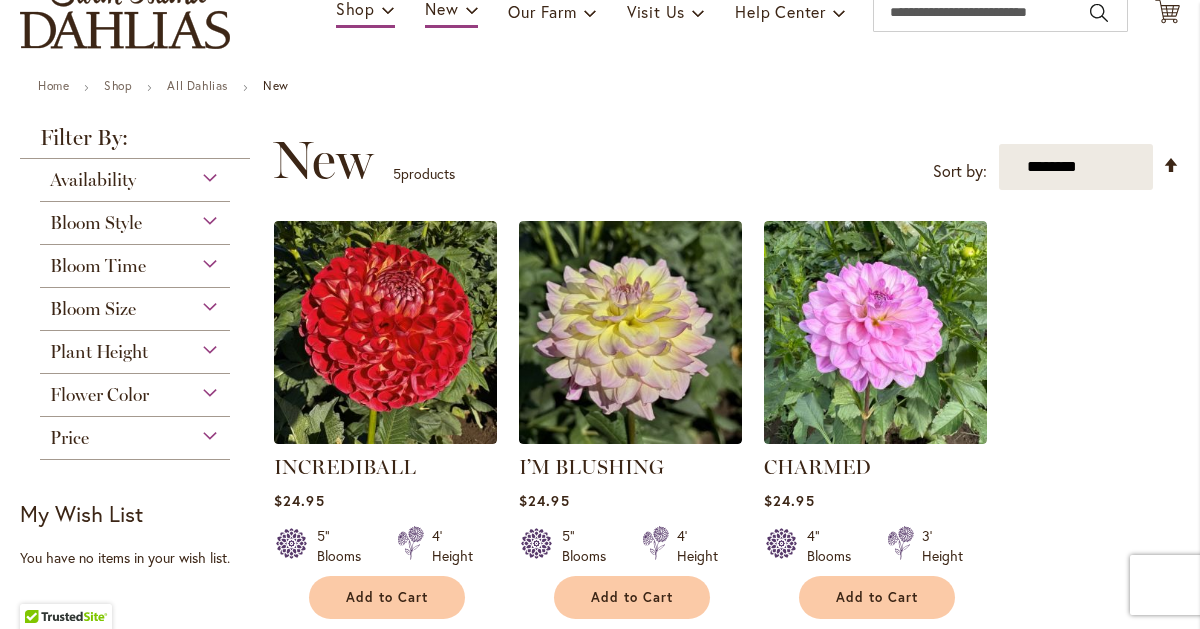 type on "**********" 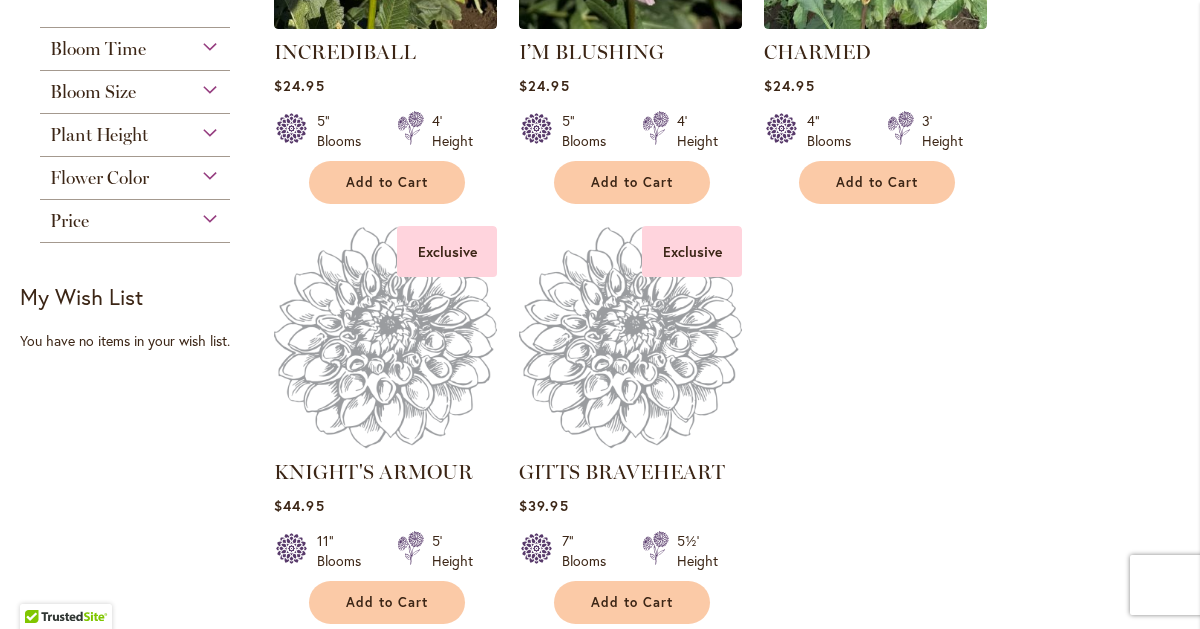 scroll, scrollTop: 572, scrollLeft: 0, axis: vertical 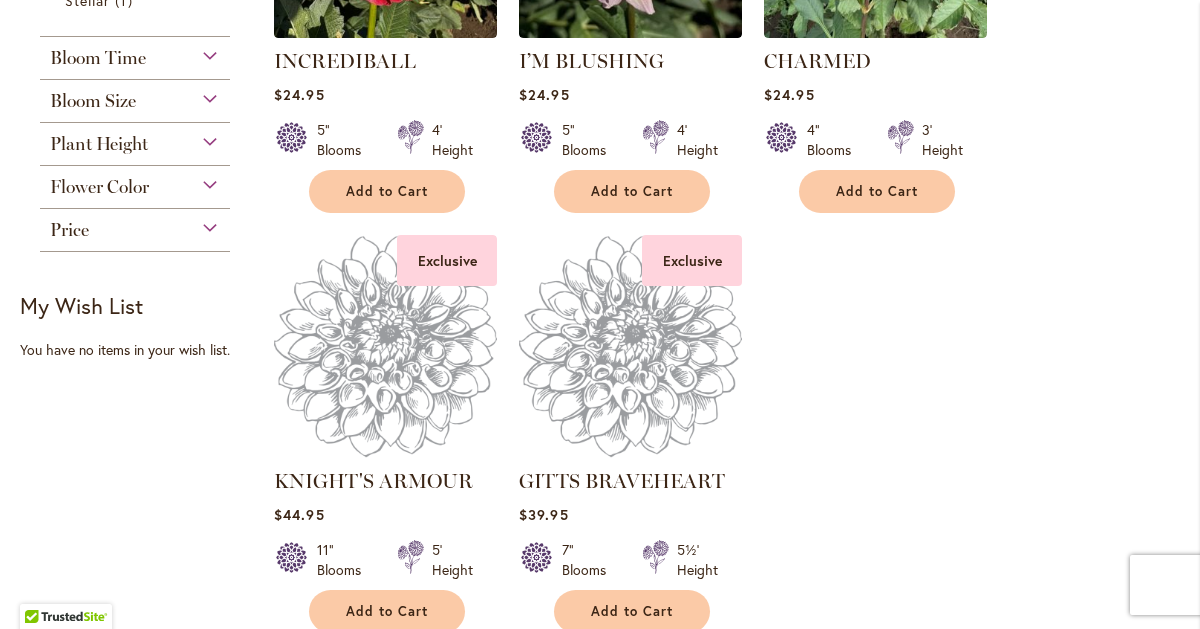 click on "Bloom Time" at bounding box center (98, 58) 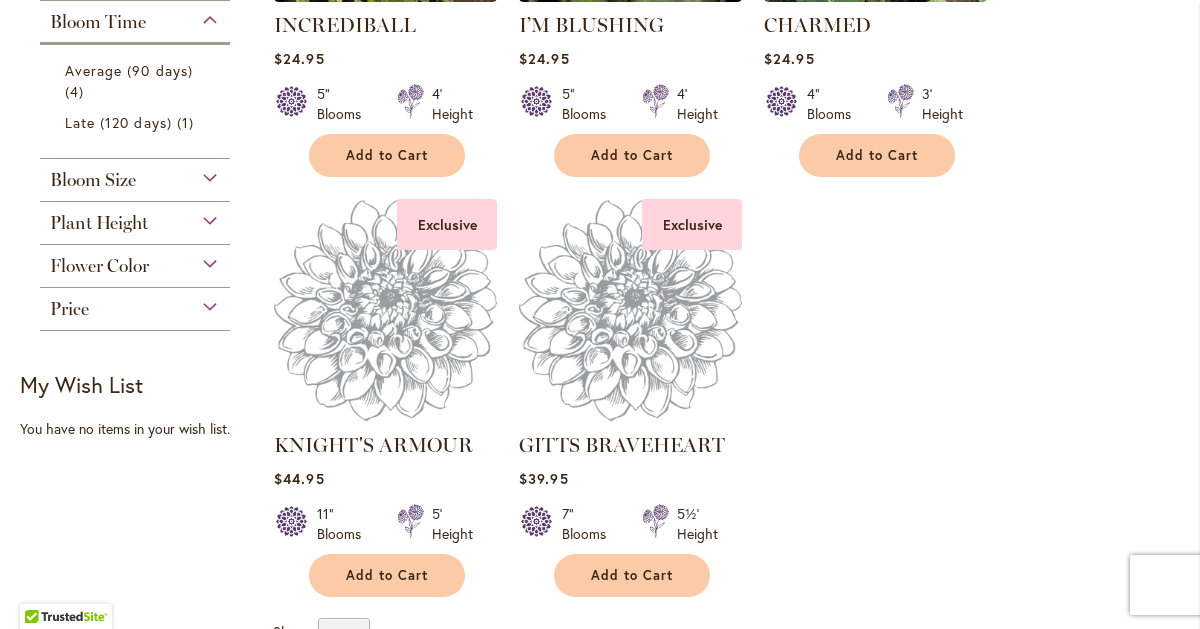 scroll, scrollTop: 608, scrollLeft: 0, axis: vertical 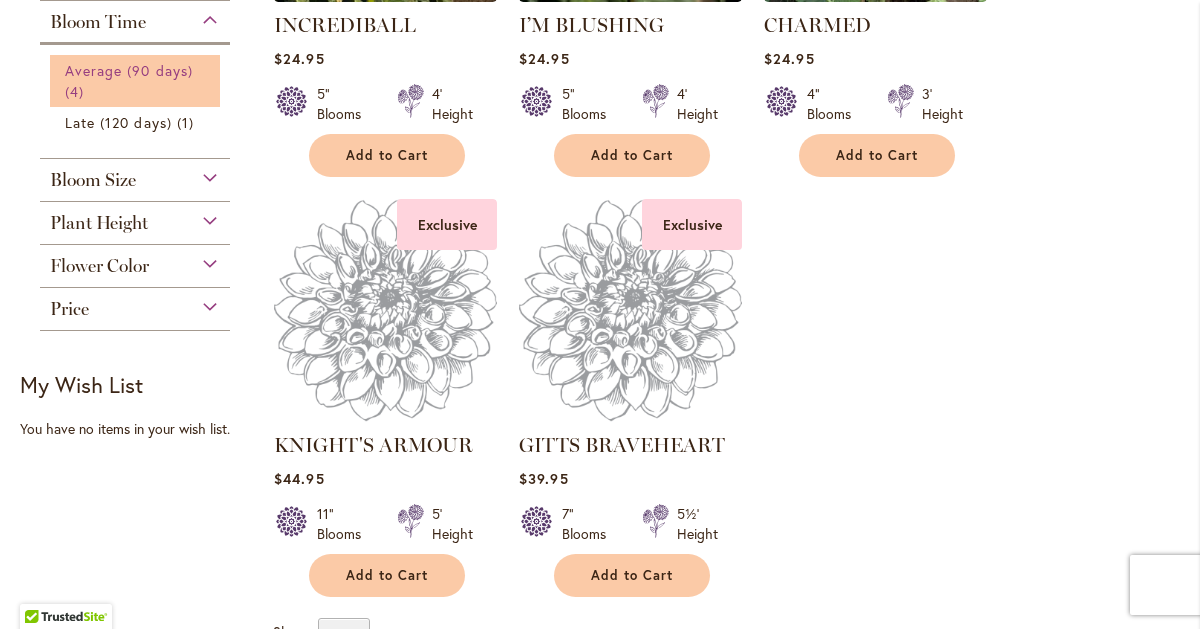 click on "Average (90 days)
4
items" at bounding box center (137, 81) 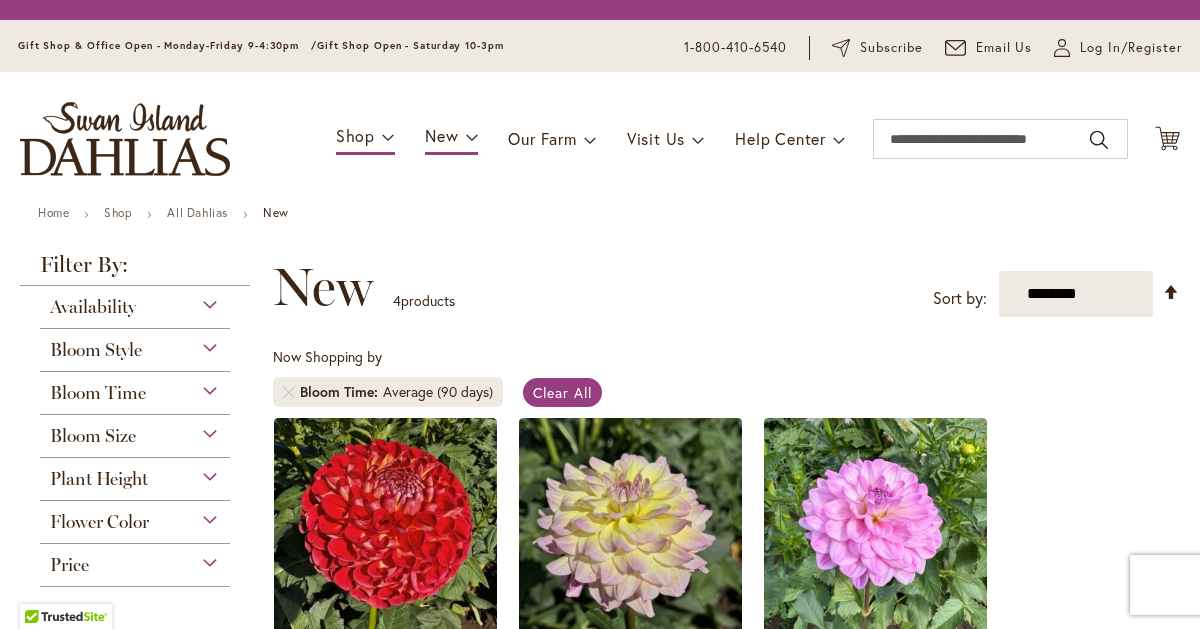 scroll, scrollTop: 0, scrollLeft: 0, axis: both 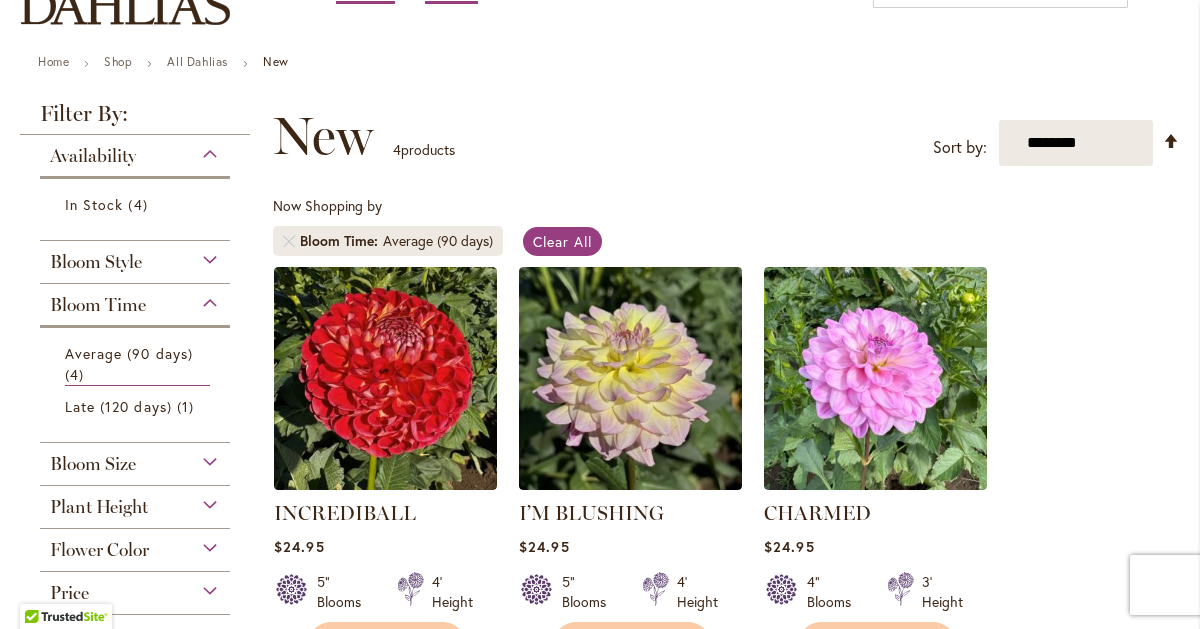 type on "**********" 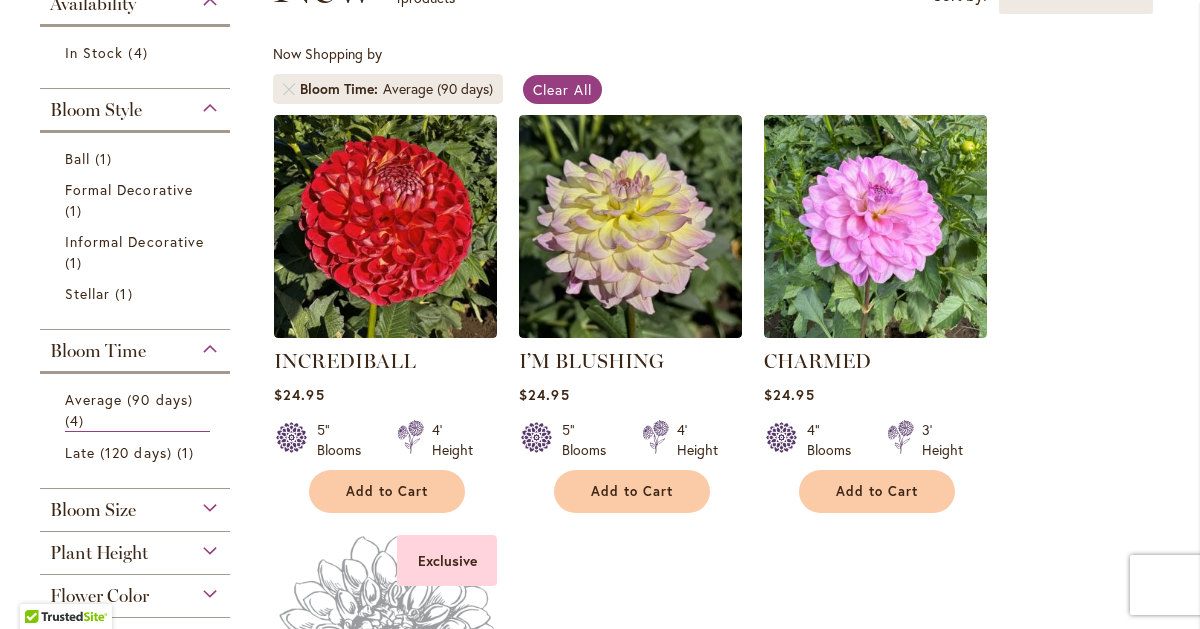 scroll, scrollTop: 331, scrollLeft: 0, axis: vertical 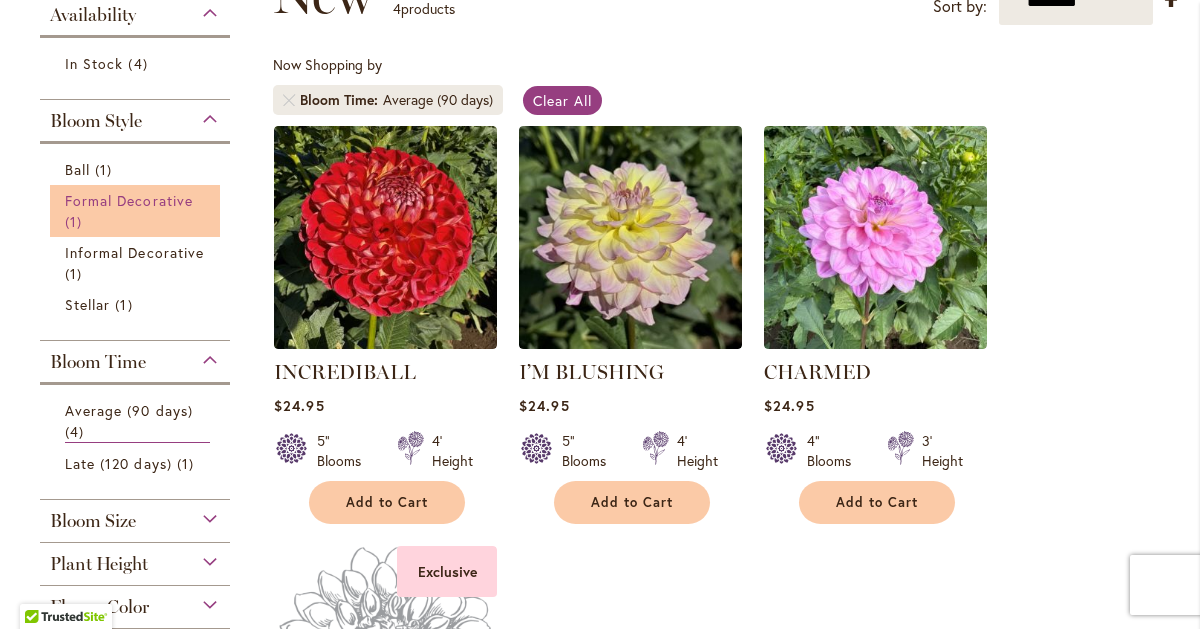 click on "Formal Decorative" at bounding box center [129, 200] 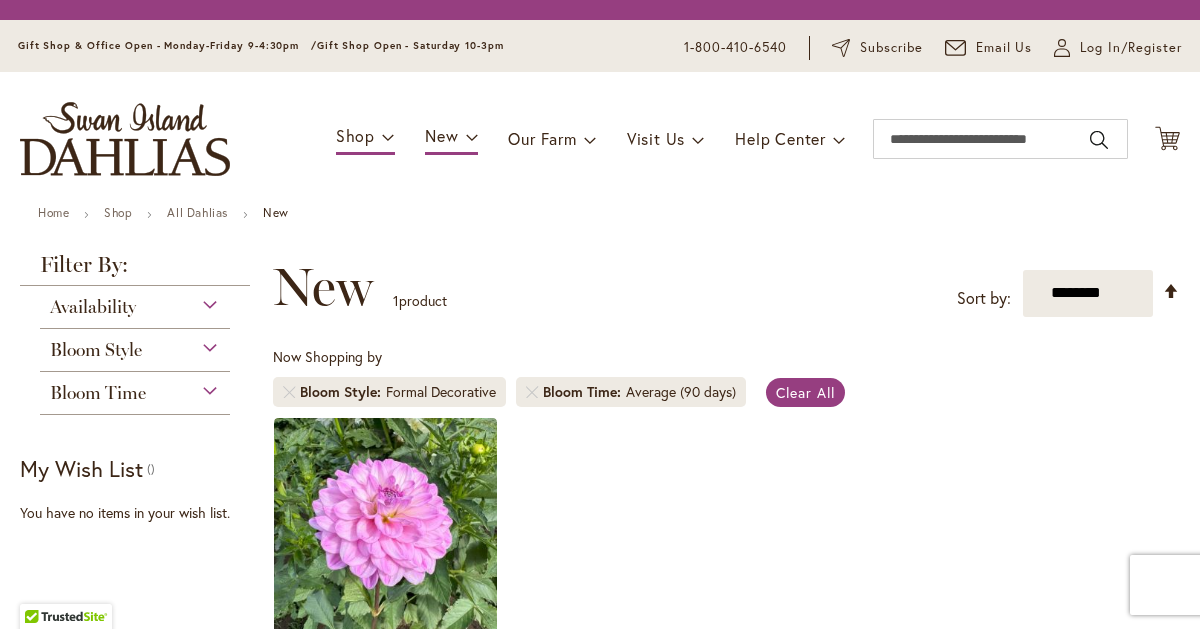 scroll, scrollTop: 0, scrollLeft: 0, axis: both 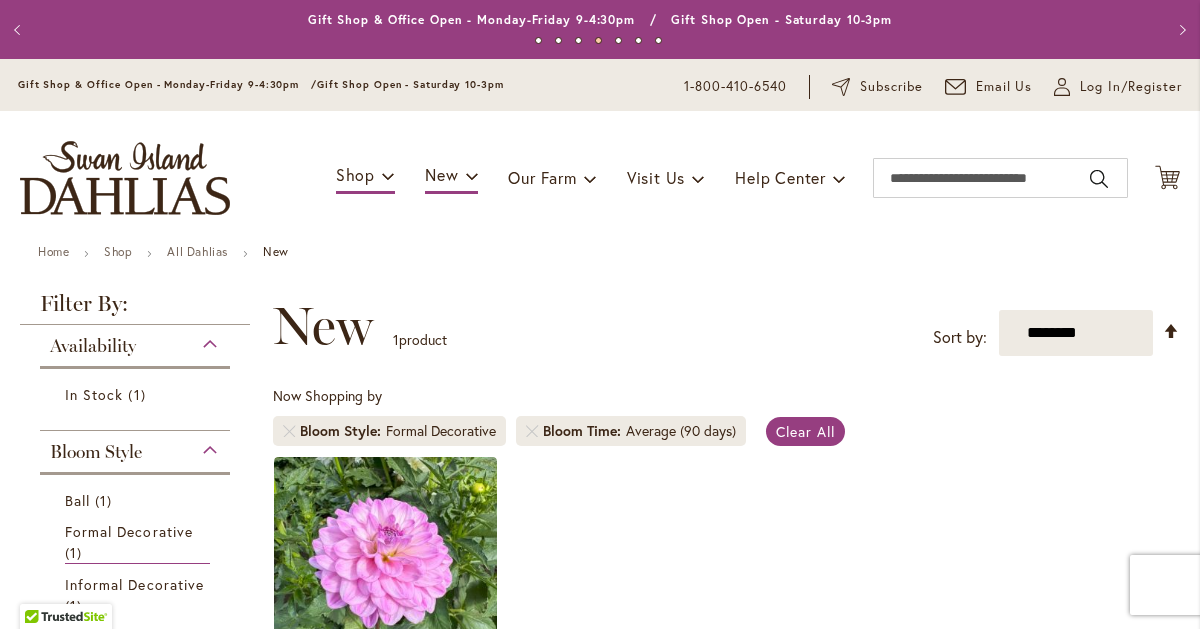 type on "**********" 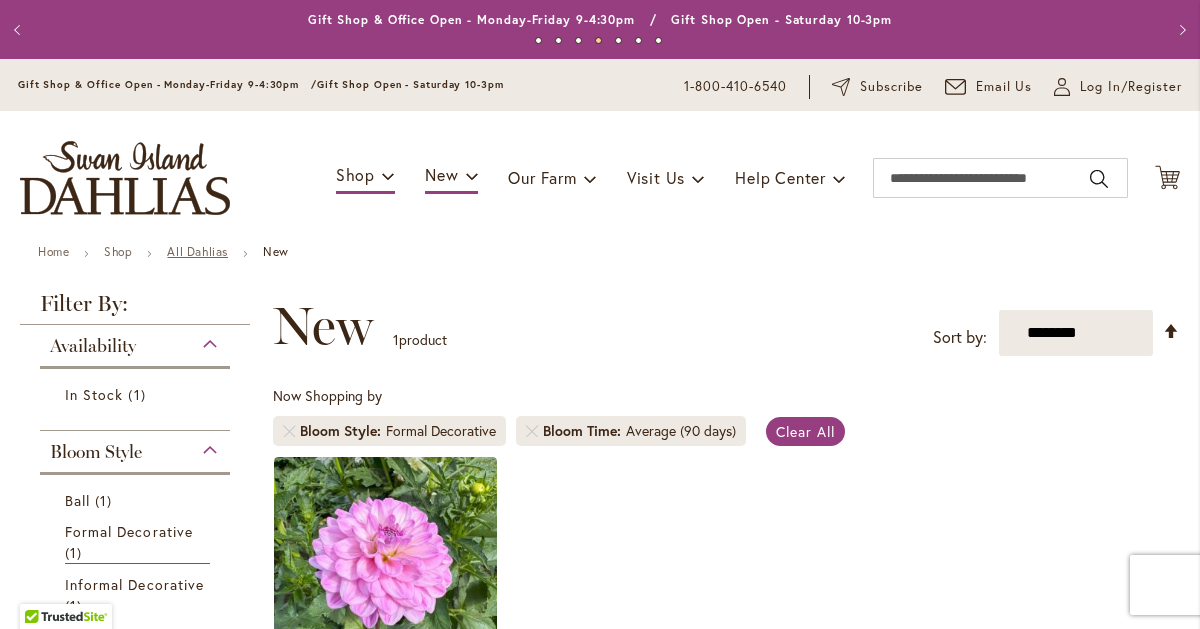 click on "All Dahlias" at bounding box center (197, 251) 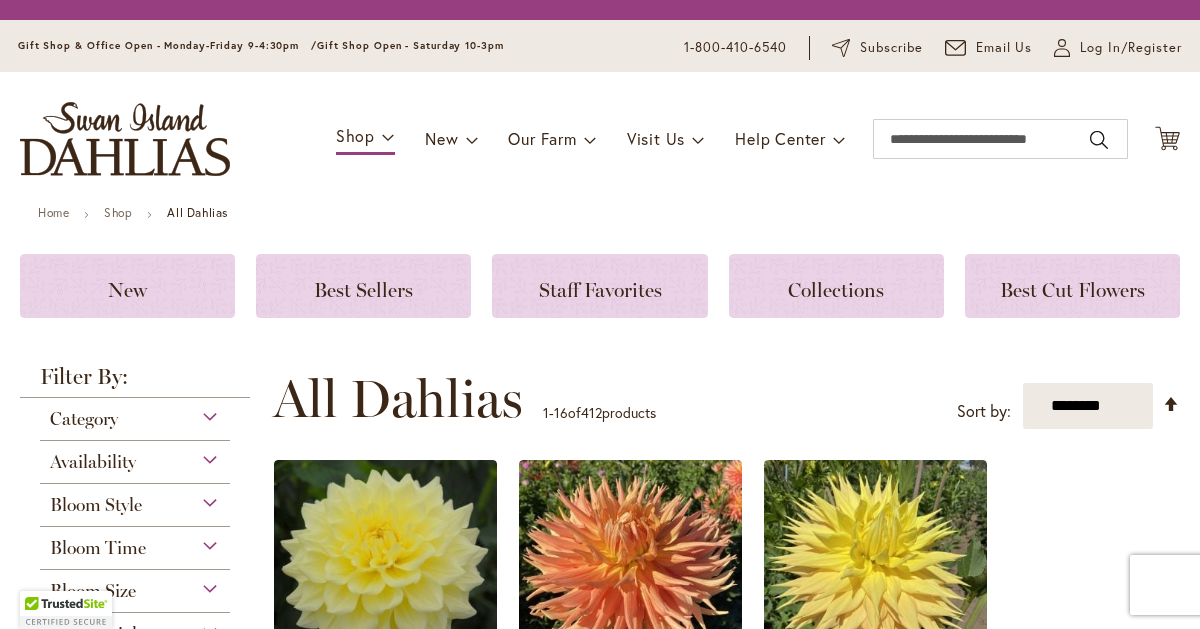 scroll, scrollTop: 0, scrollLeft: 0, axis: both 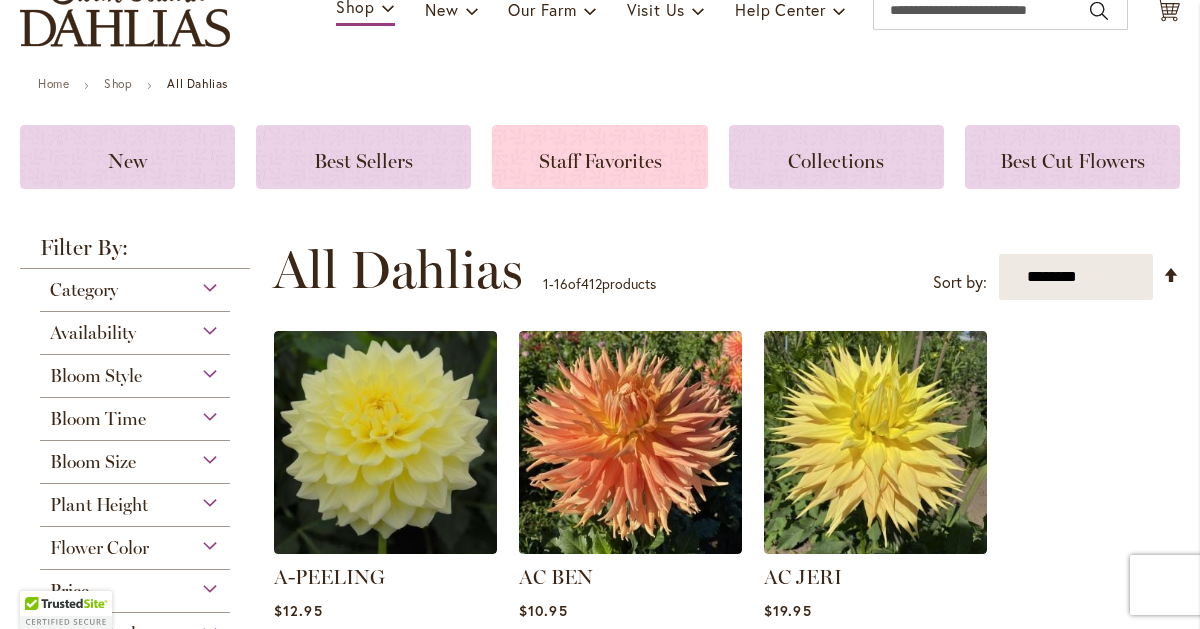 click on "Staff Favorites" 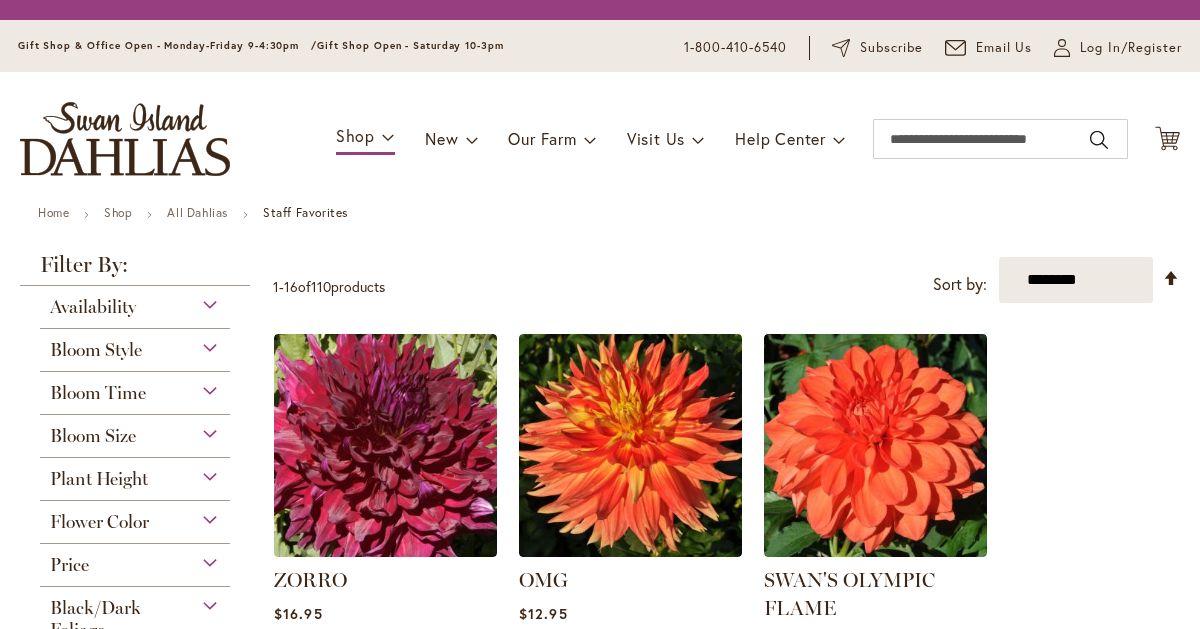 scroll, scrollTop: 0, scrollLeft: 0, axis: both 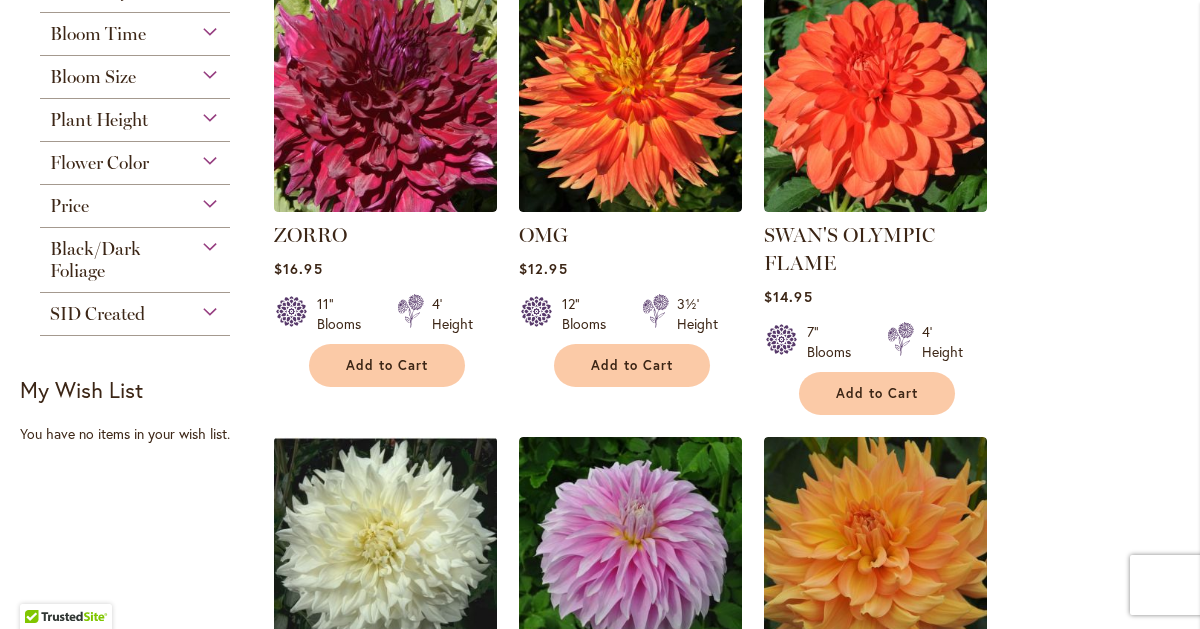 type on "**********" 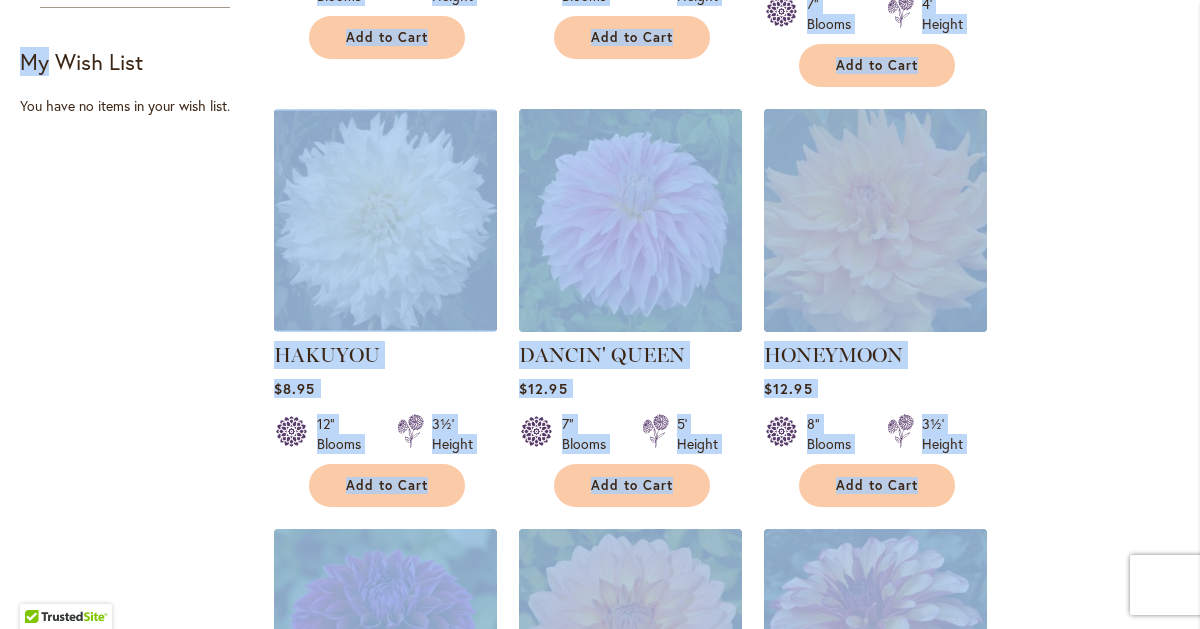 scroll, scrollTop: 728, scrollLeft: 0, axis: vertical 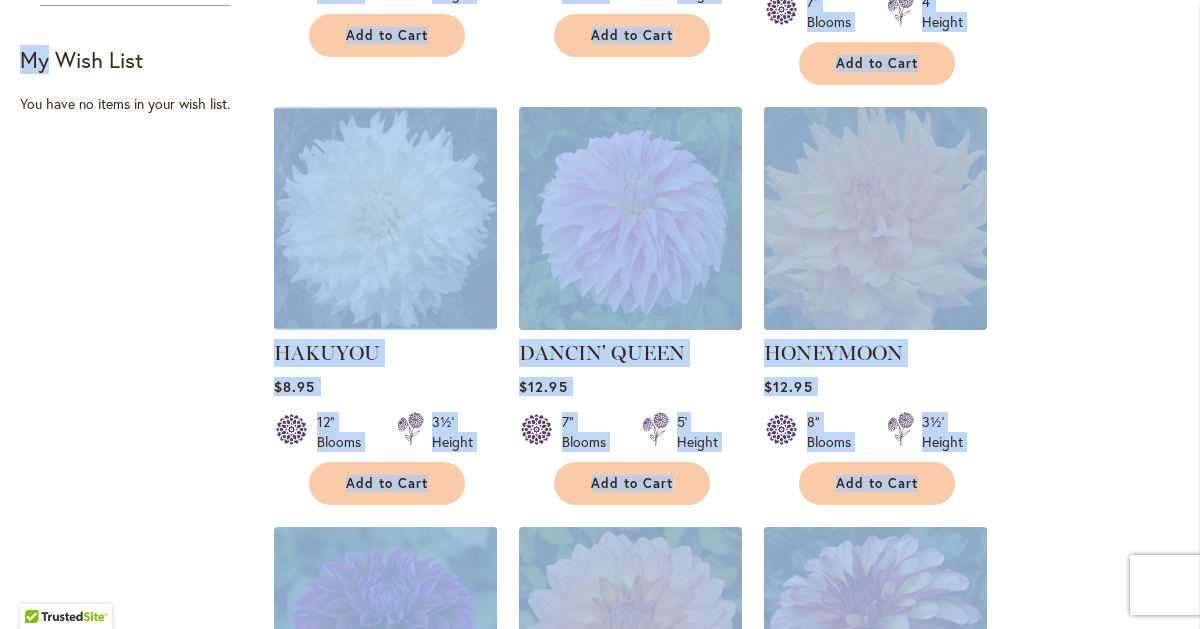 click on "Filter by:
Filter By:
Availability
In Stock
100
items
Out of Stock
10
items" at bounding box center [600, 936] 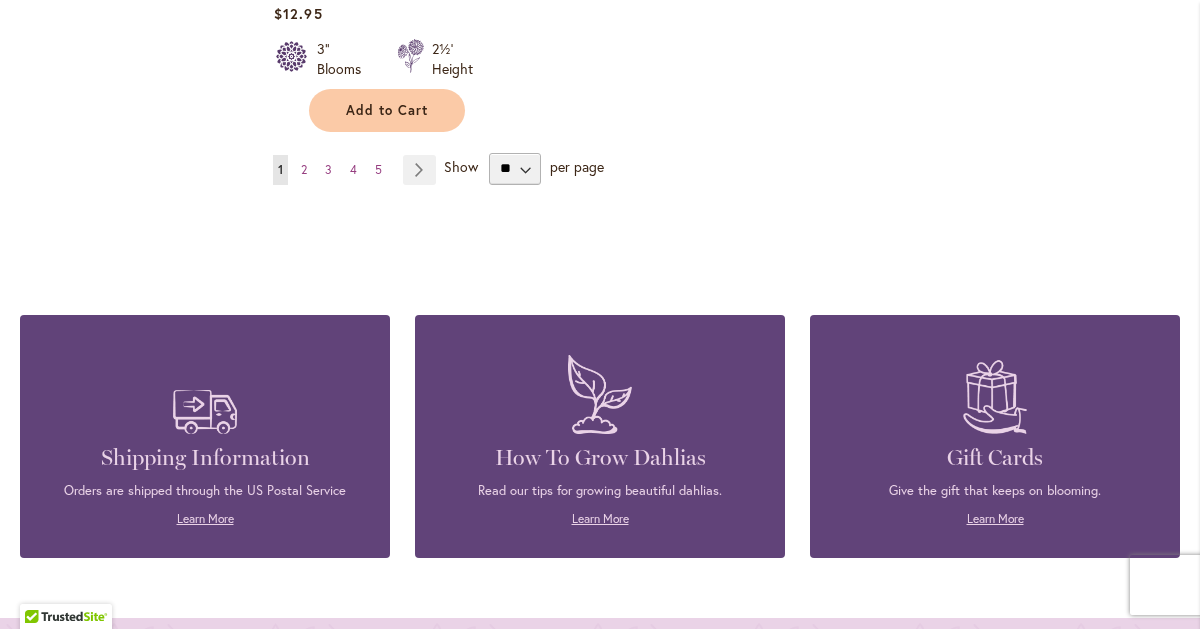 scroll, scrollTop: 2786, scrollLeft: 0, axis: vertical 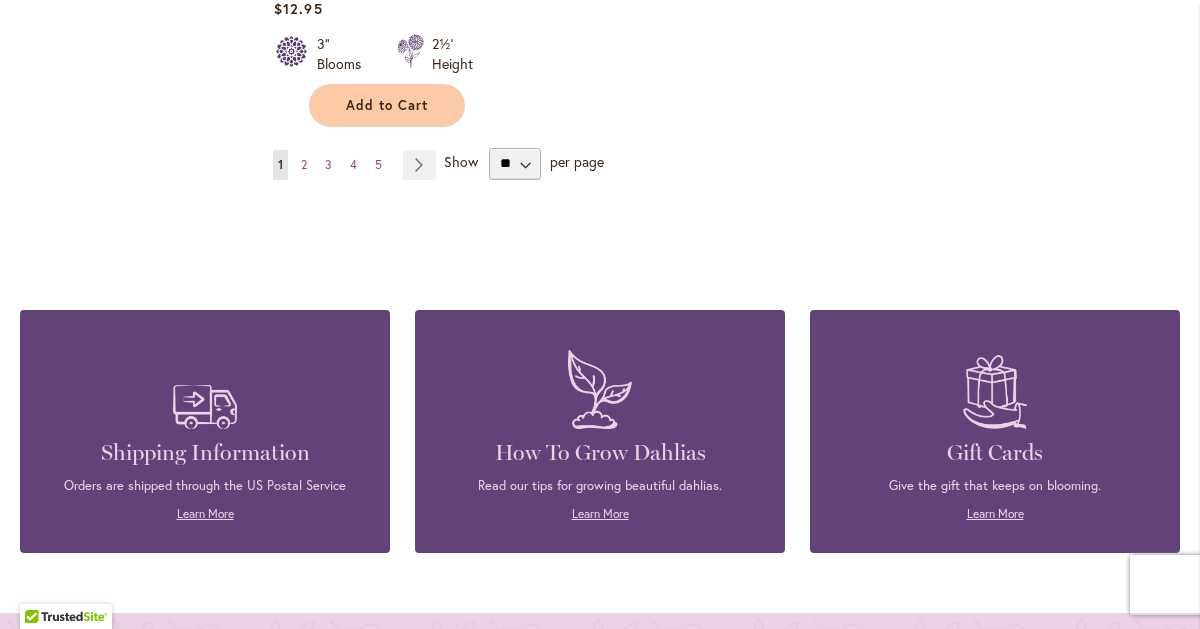 click at bounding box center (386, -160) 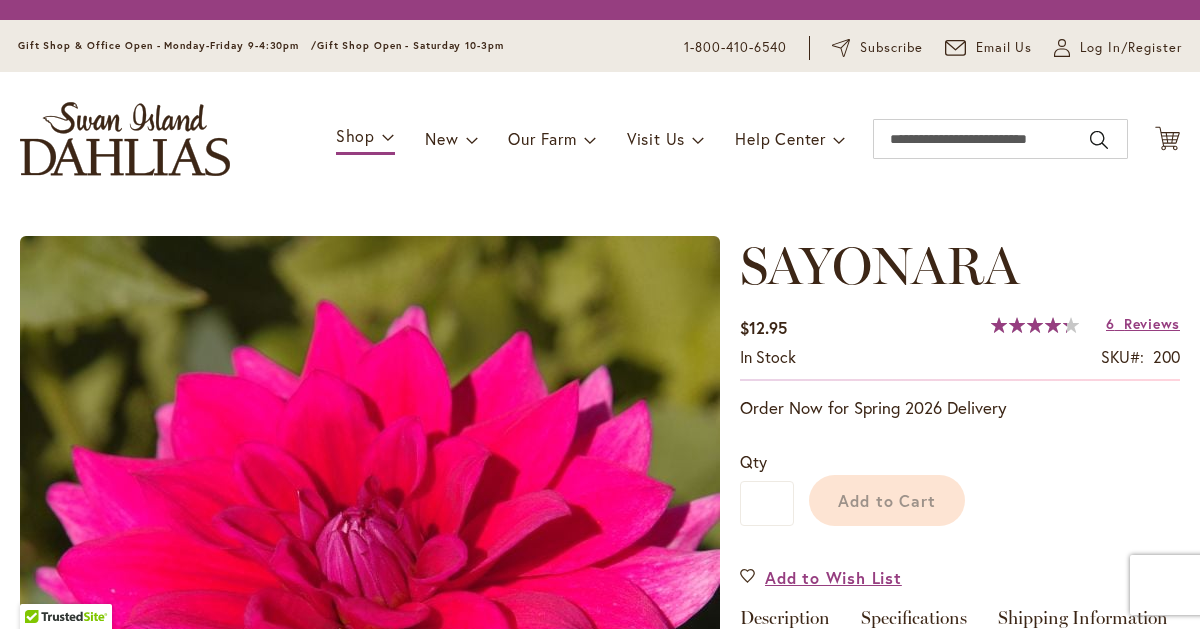 scroll, scrollTop: 0, scrollLeft: 0, axis: both 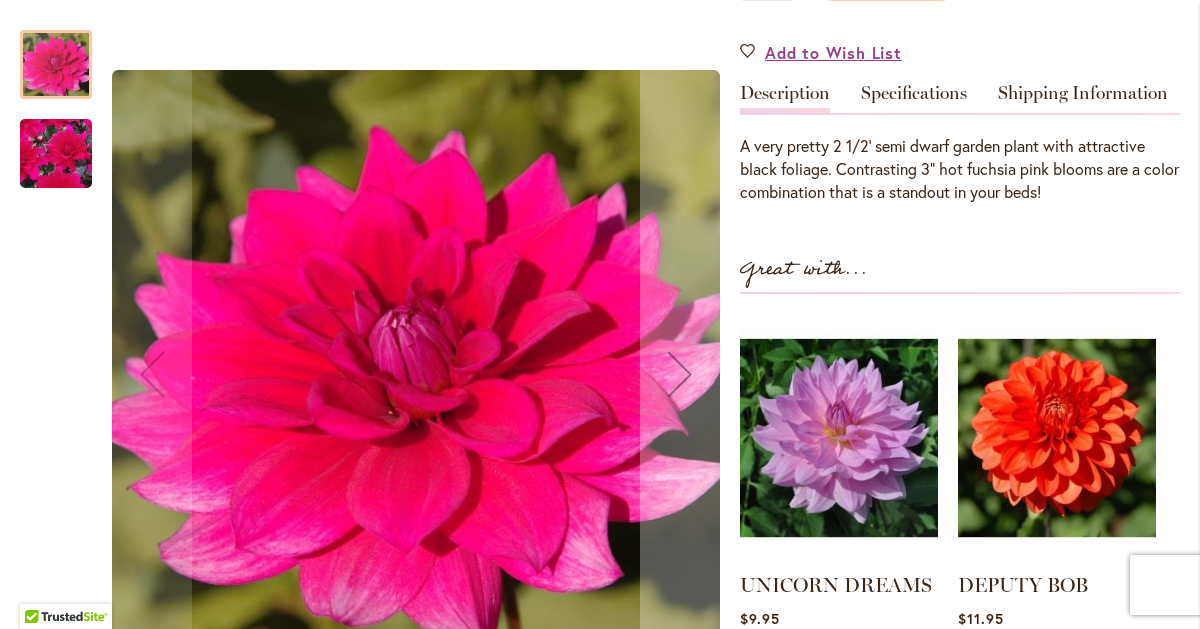type on "**********" 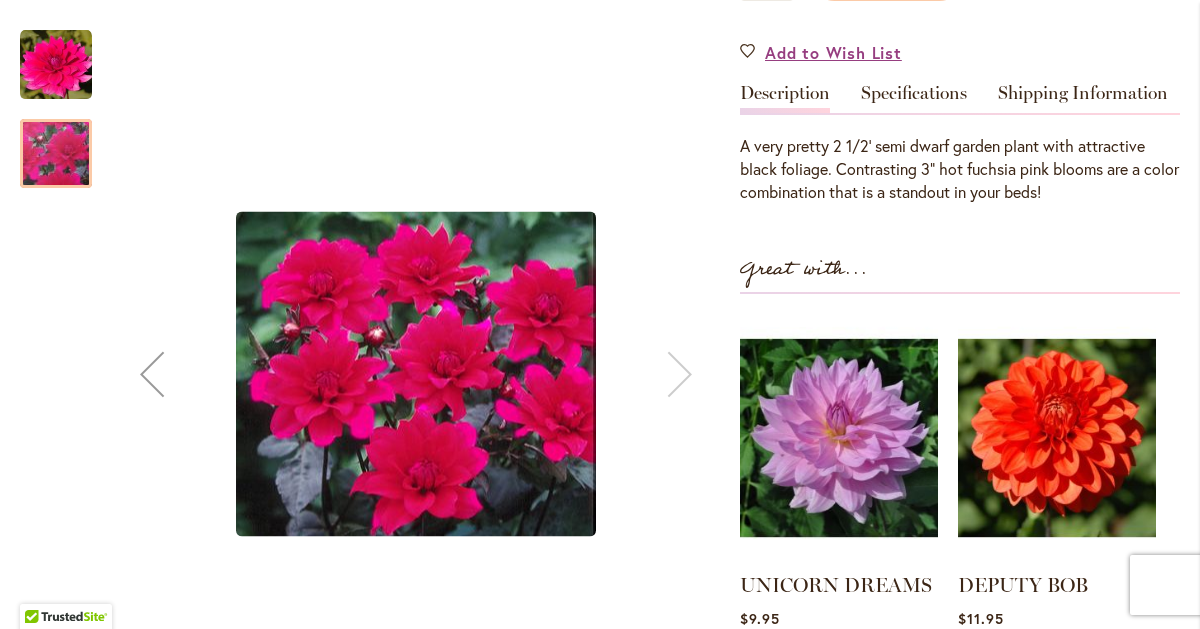click at bounding box center (416, 374) 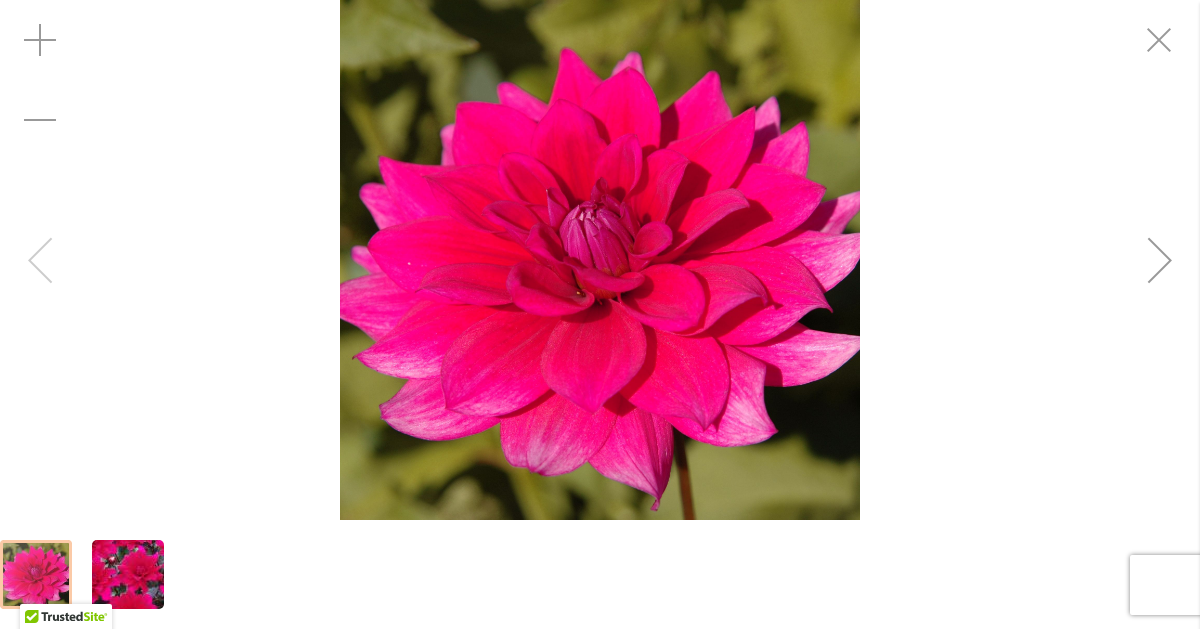 click on "SAYONARA
$12.95
In stock
SKU
200
Rating:
86                          % of  100
6
Reviews
Add Your Review
Order Now for Spring 2026 Delivery
Qty
*
Add to Cart" at bounding box center (960, 251) 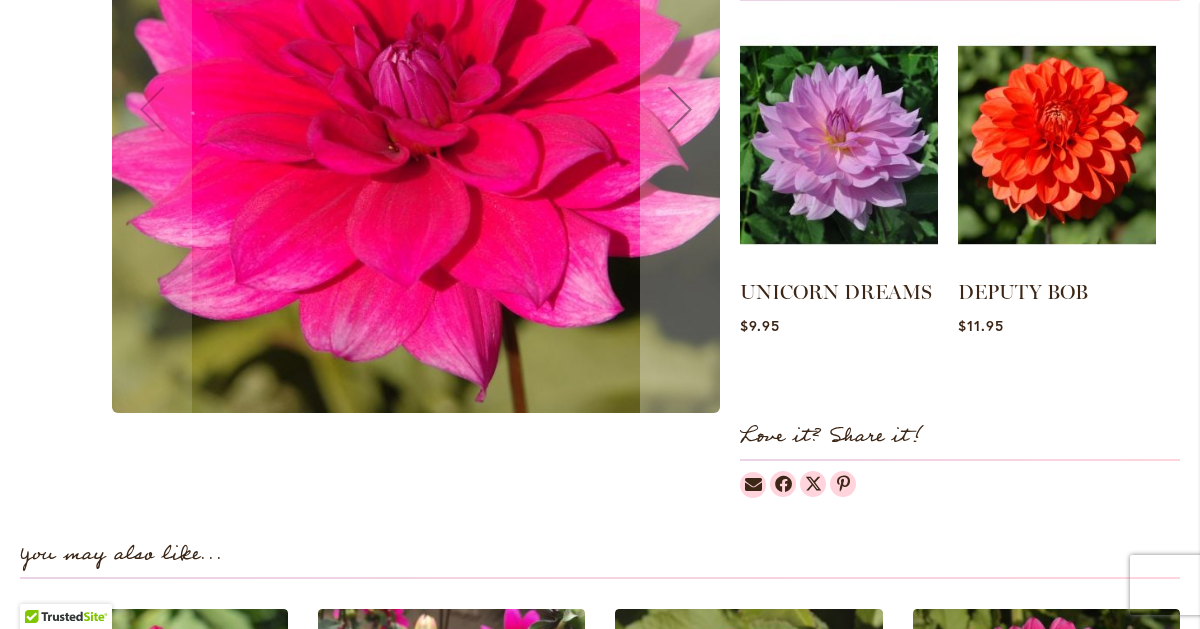 scroll, scrollTop: 876, scrollLeft: 0, axis: vertical 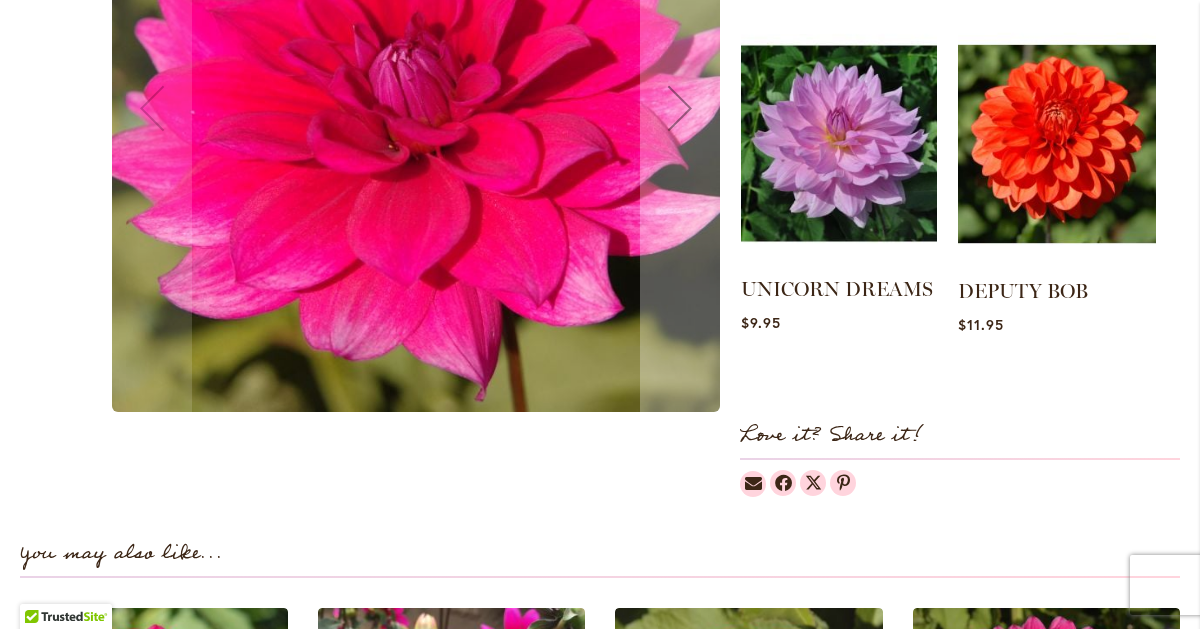click at bounding box center (839, 143) 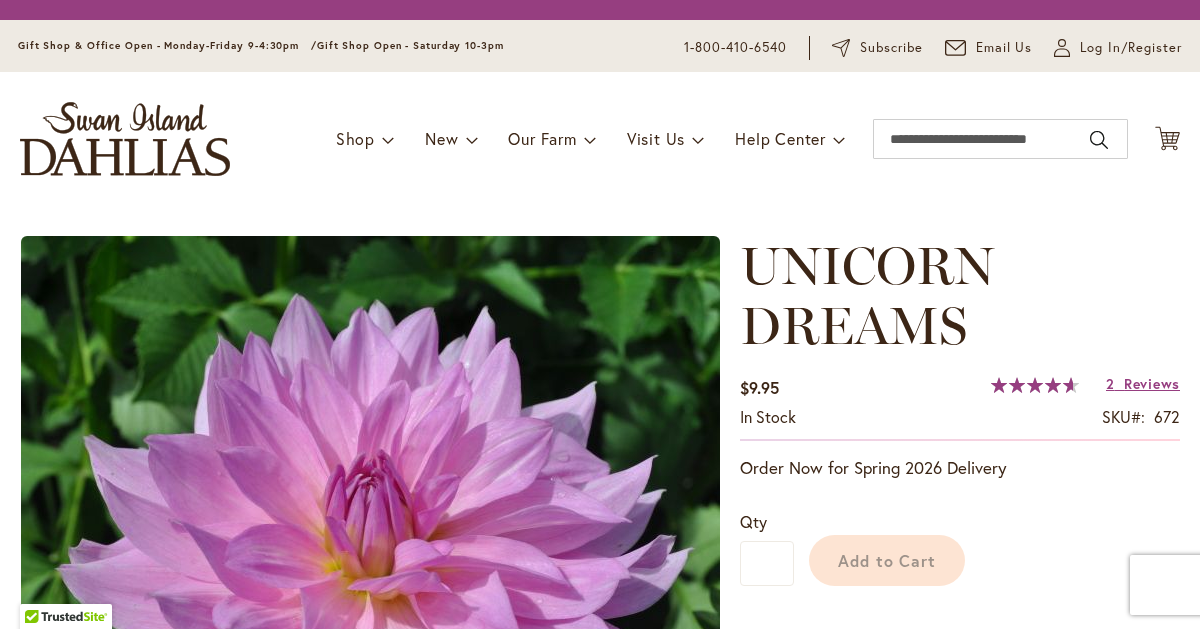 scroll, scrollTop: 0, scrollLeft: 0, axis: both 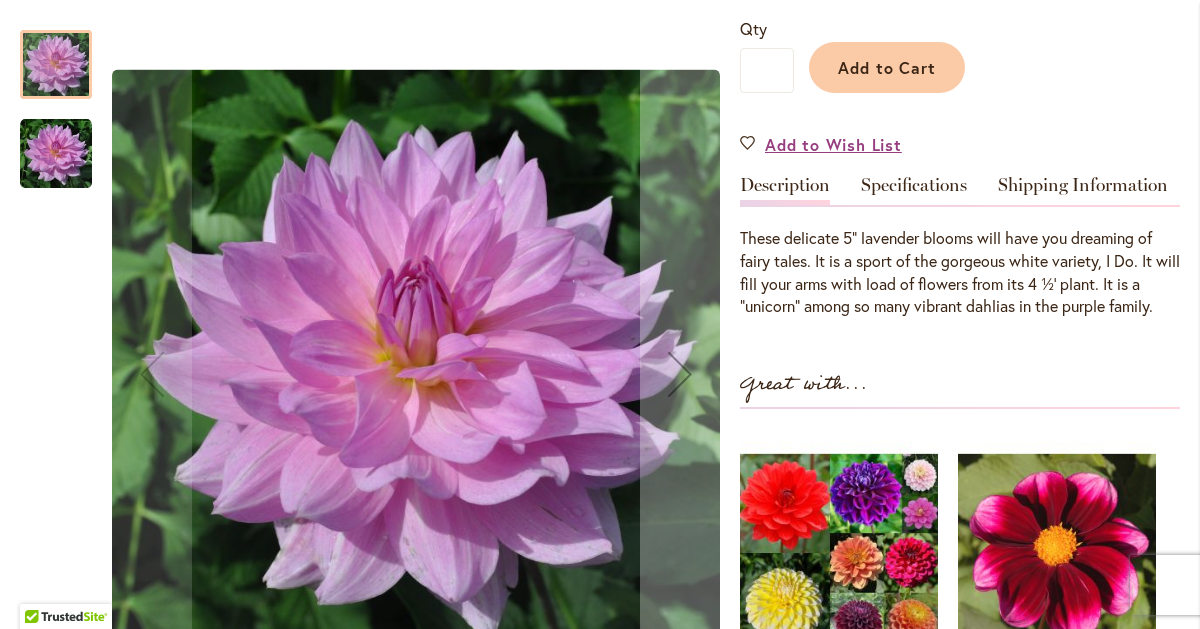 type on "**********" 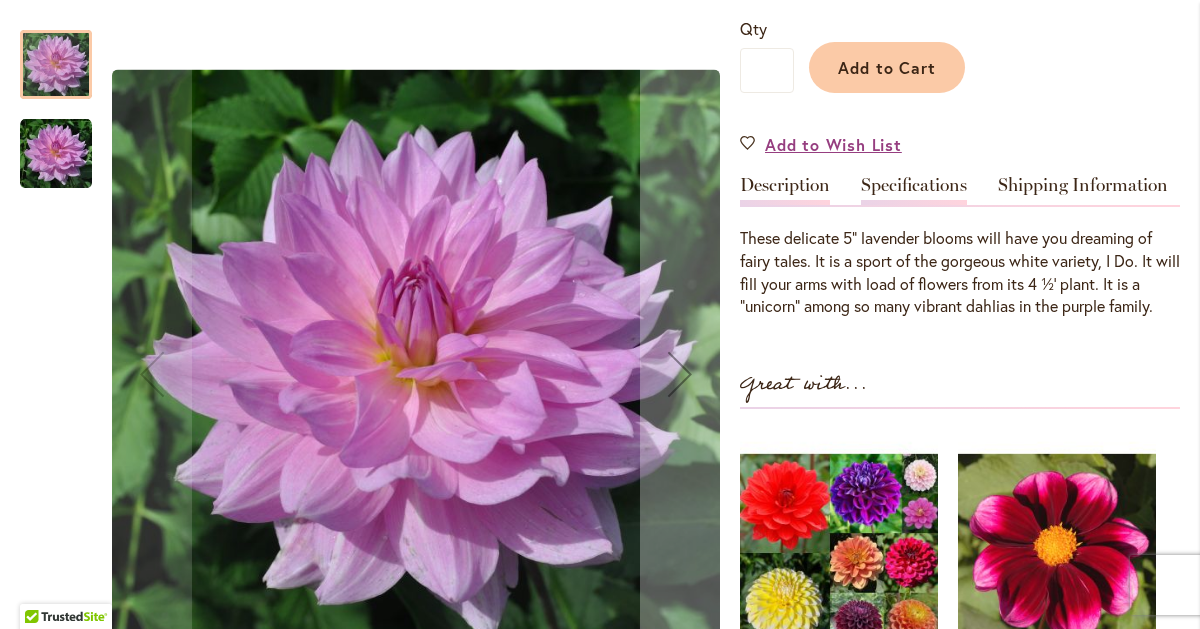 click on "Specifications" at bounding box center [914, 190] 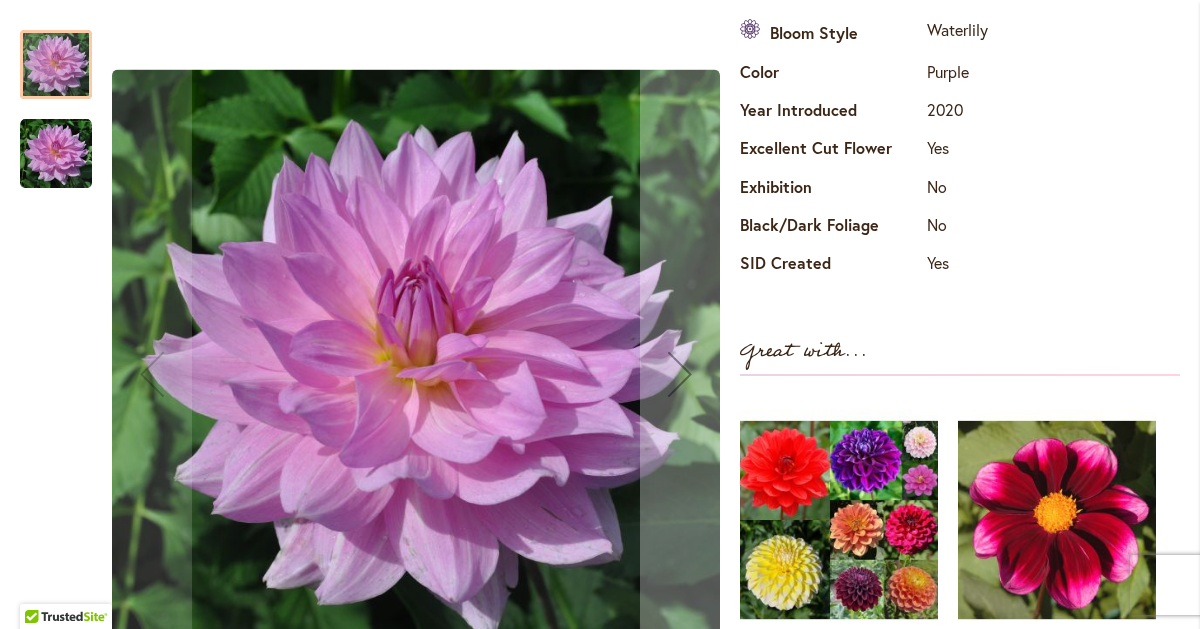 scroll, scrollTop: 888, scrollLeft: 0, axis: vertical 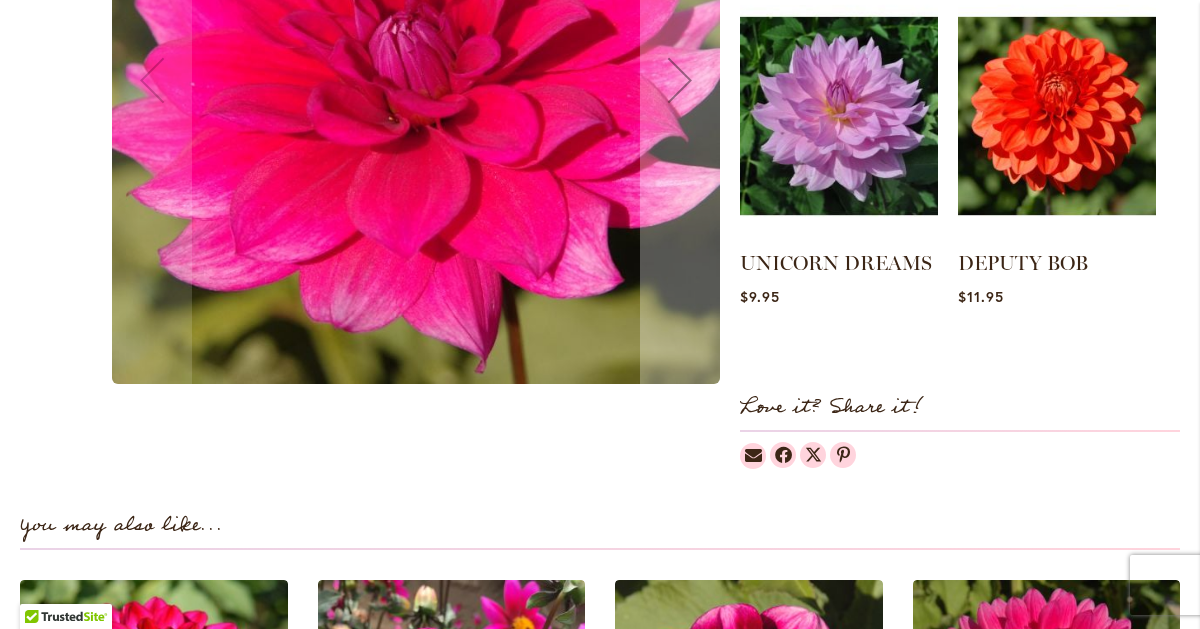 type on "**********" 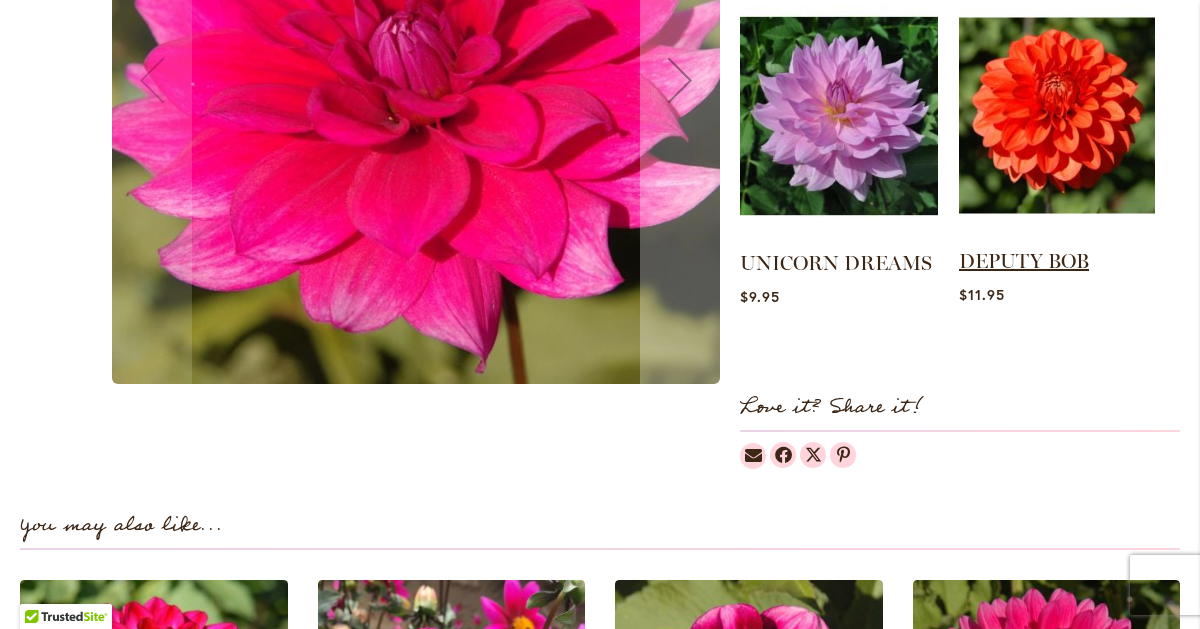 click on "DEPUTY BOB" at bounding box center (1024, 261) 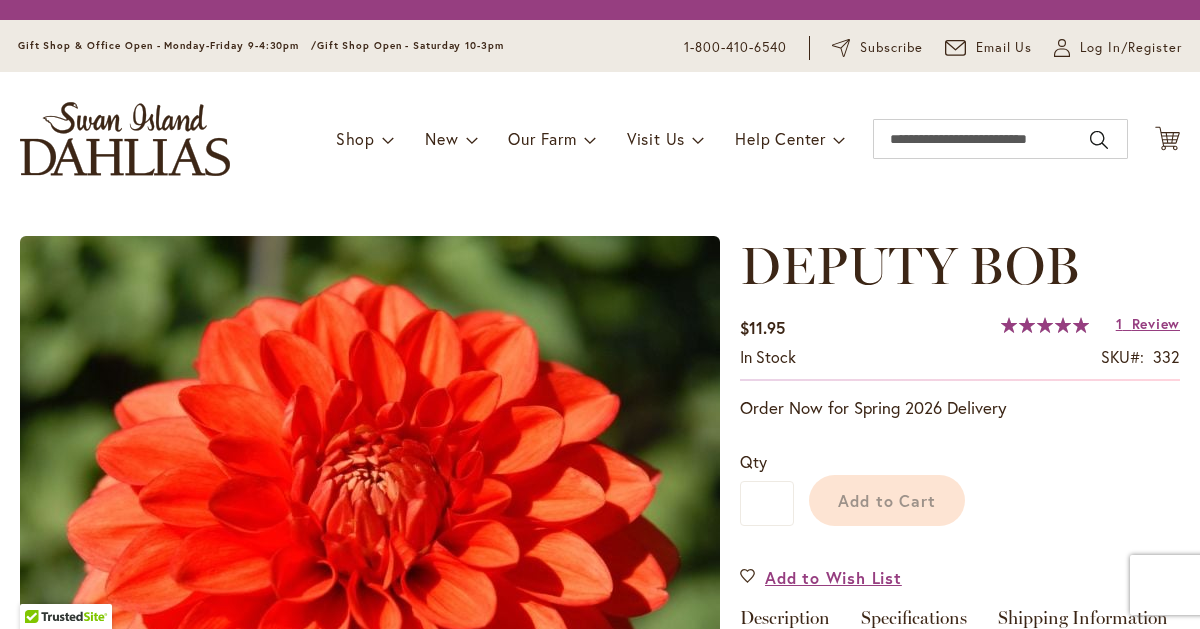 scroll, scrollTop: 0, scrollLeft: 0, axis: both 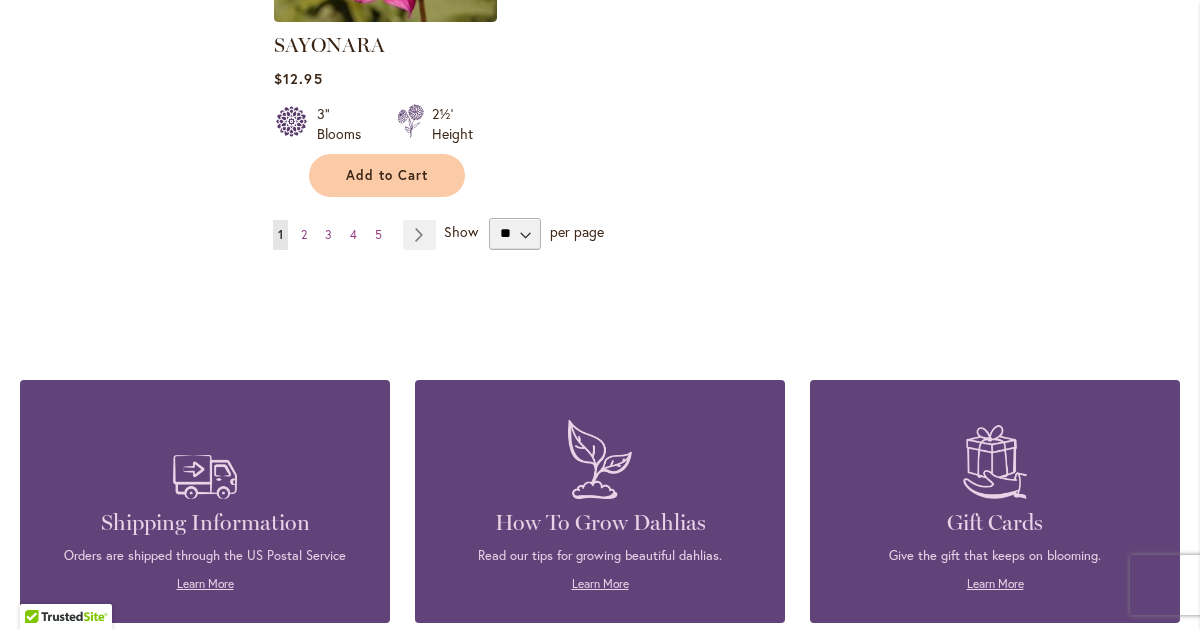 type on "**********" 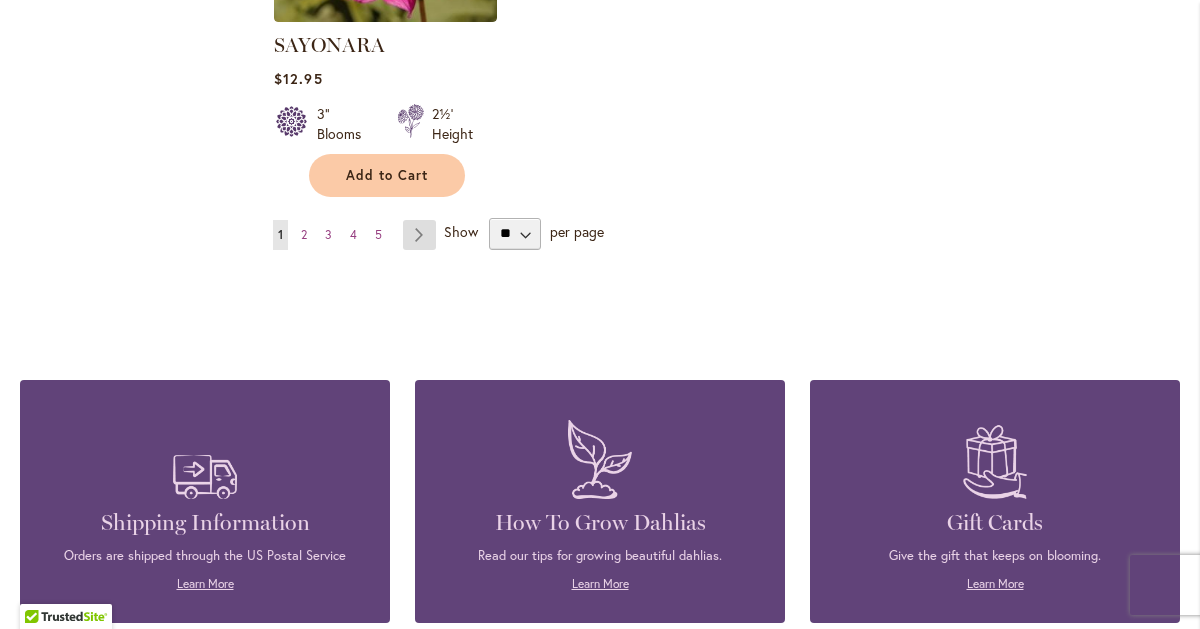 click on "Page
Next" at bounding box center [419, 235] 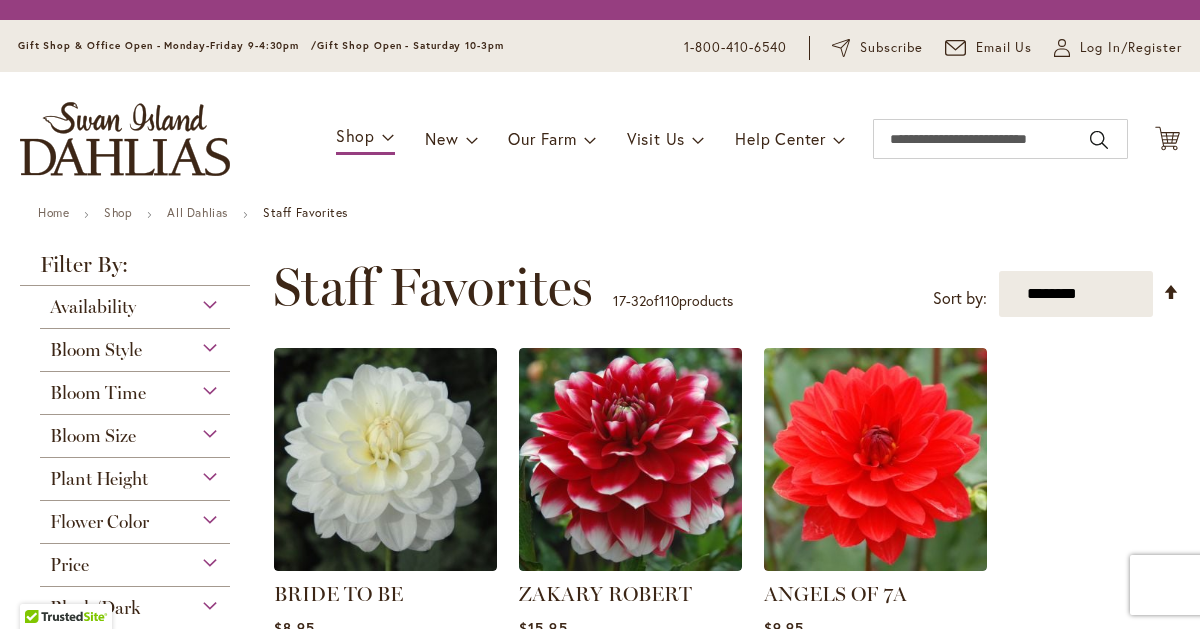scroll, scrollTop: 0, scrollLeft: 0, axis: both 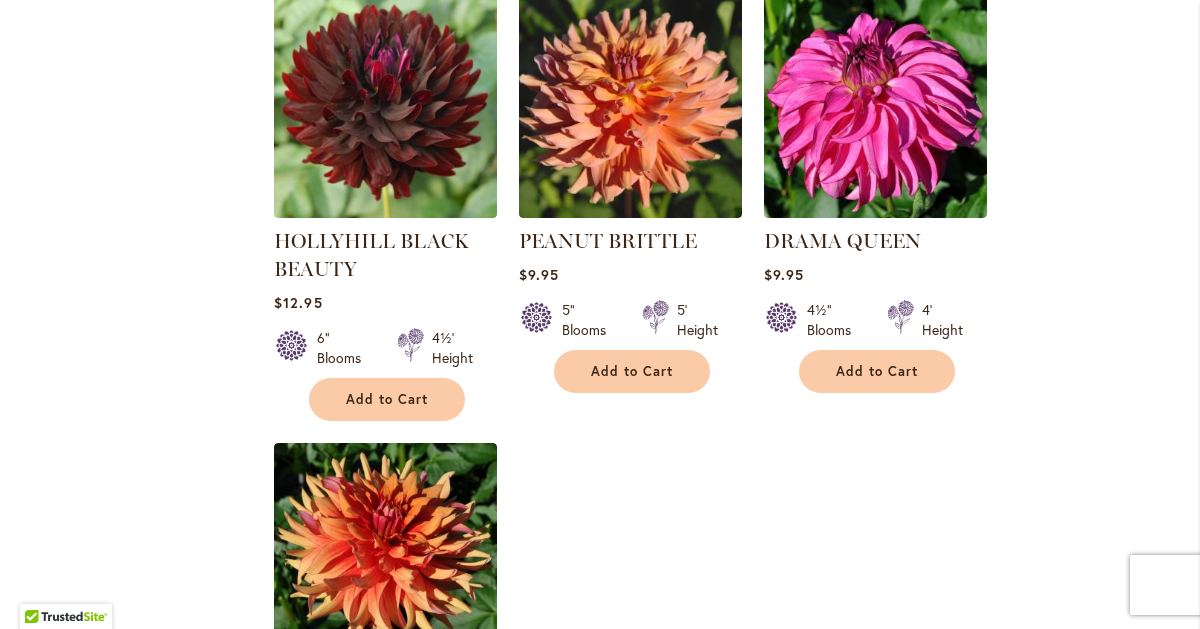 type on "**********" 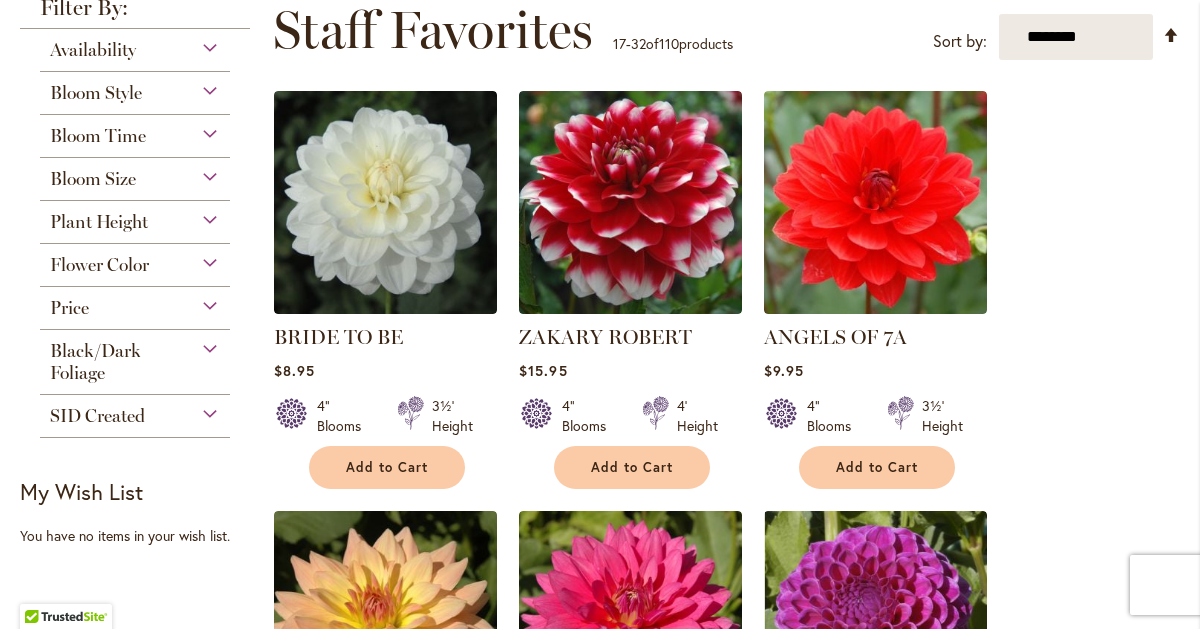 scroll, scrollTop: 297, scrollLeft: 0, axis: vertical 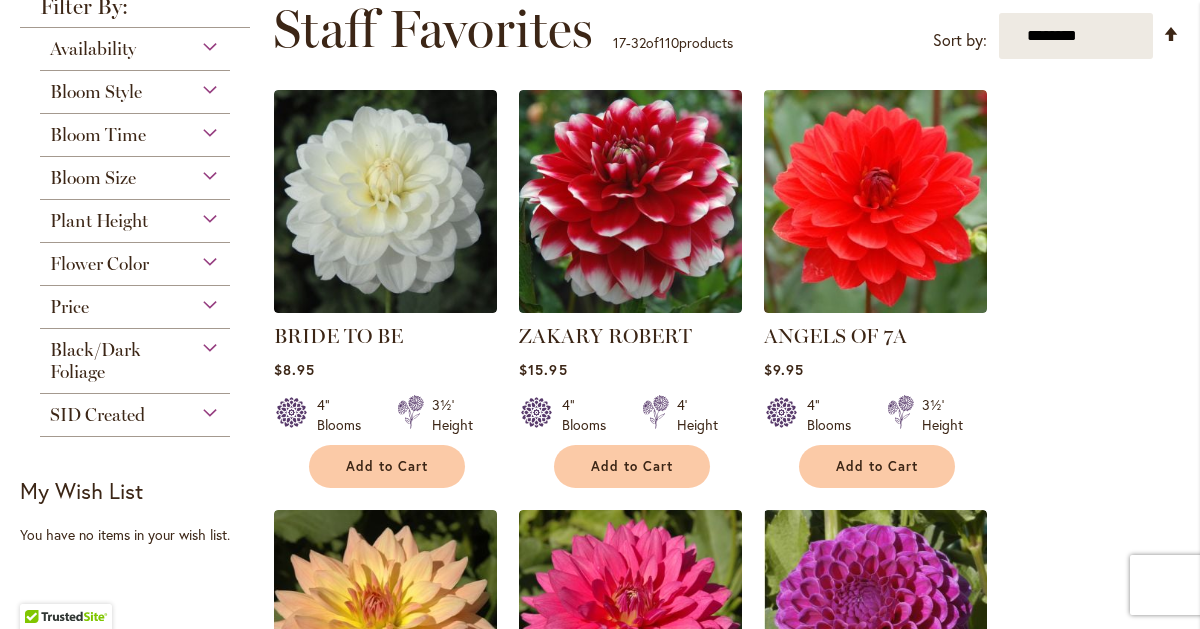 click on "Bloom Style" at bounding box center [96, 92] 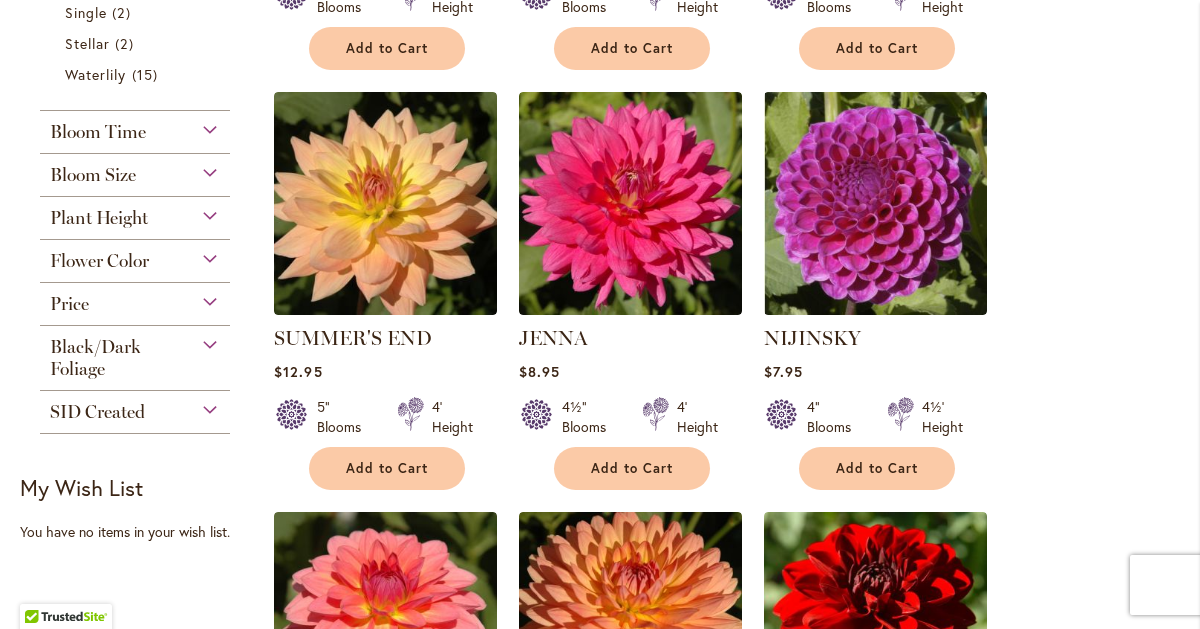 scroll, scrollTop: 721, scrollLeft: 0, axis: vertical 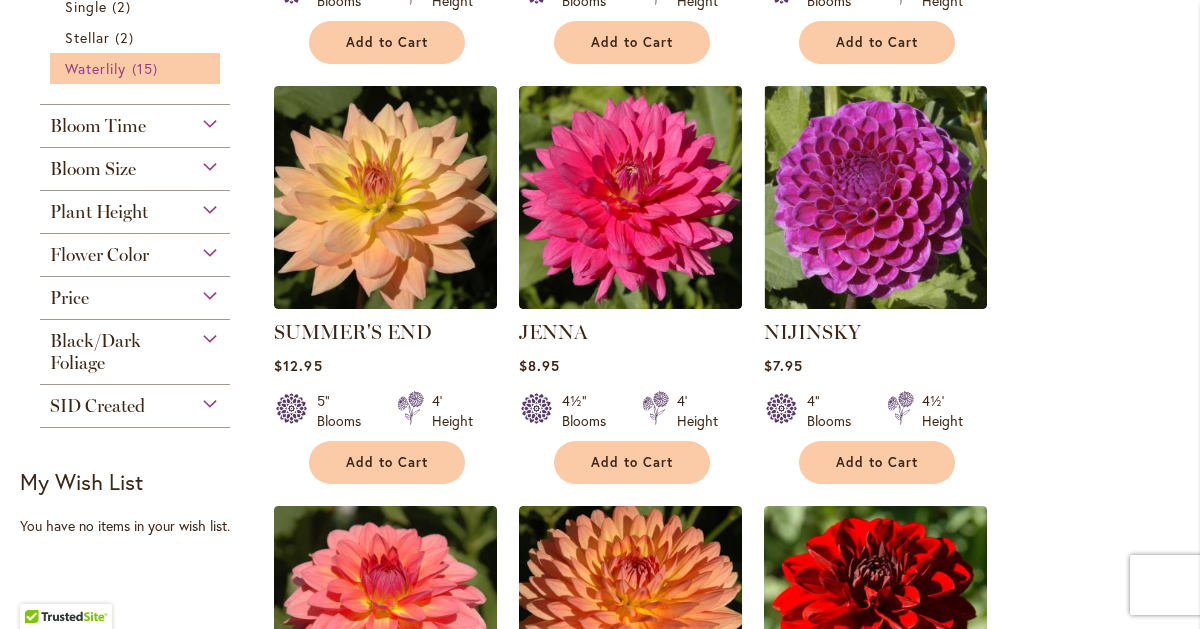 click on "Waterlily" at bounding box center (95, 68) 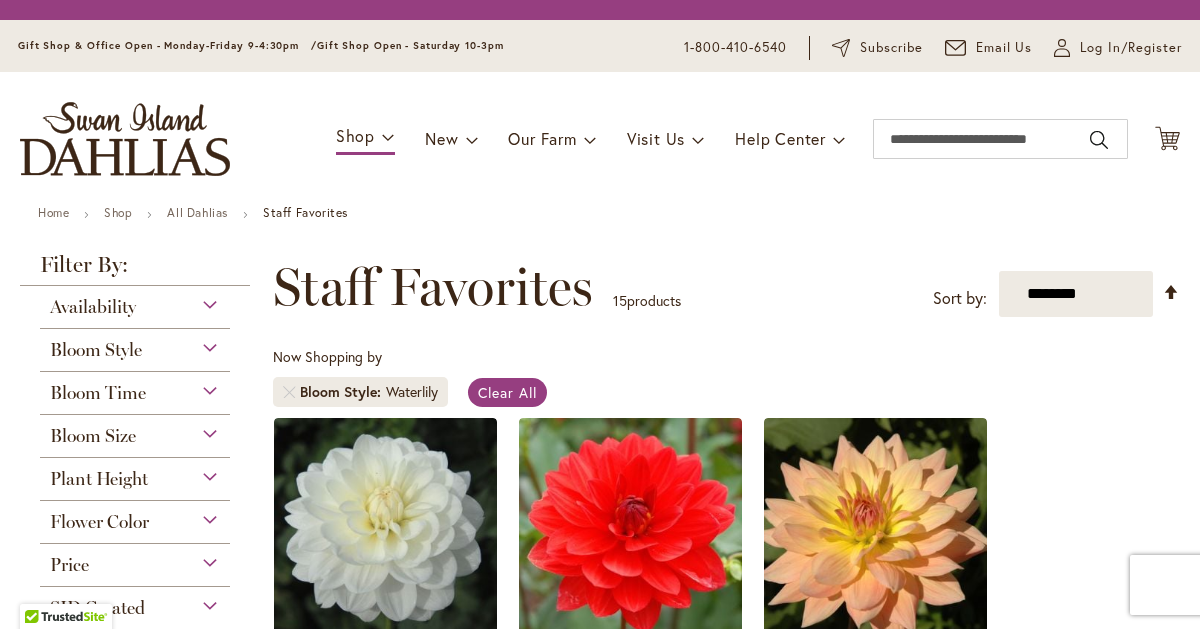 scroll, scrollTop: 0, scrollLeft: 0, axis: both 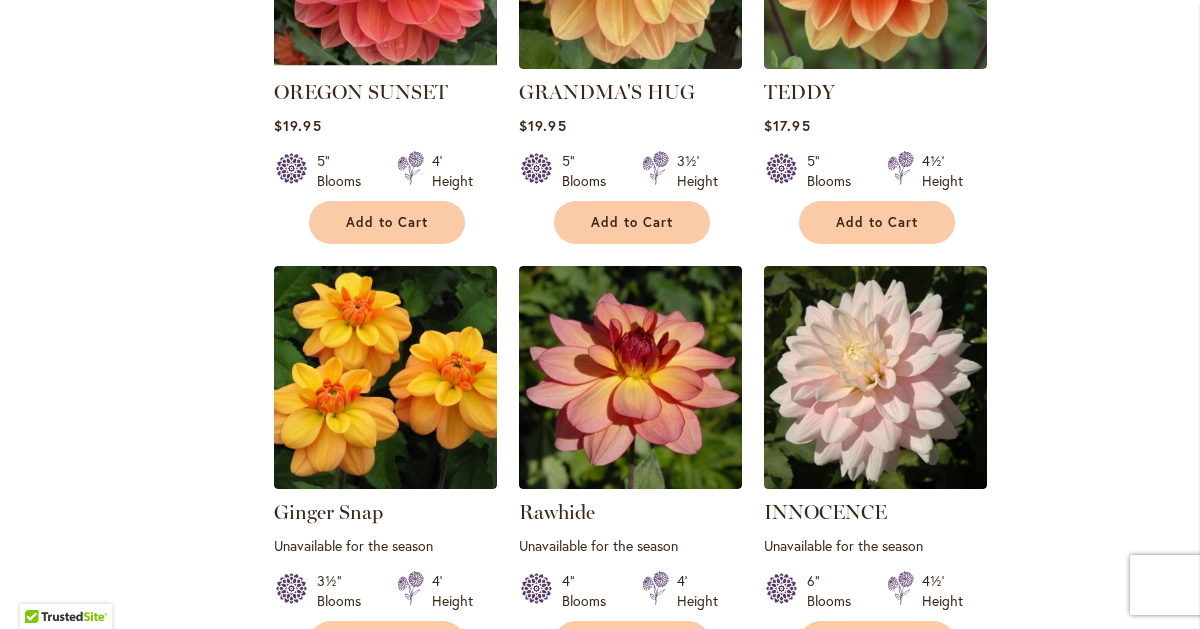 type on "**********" 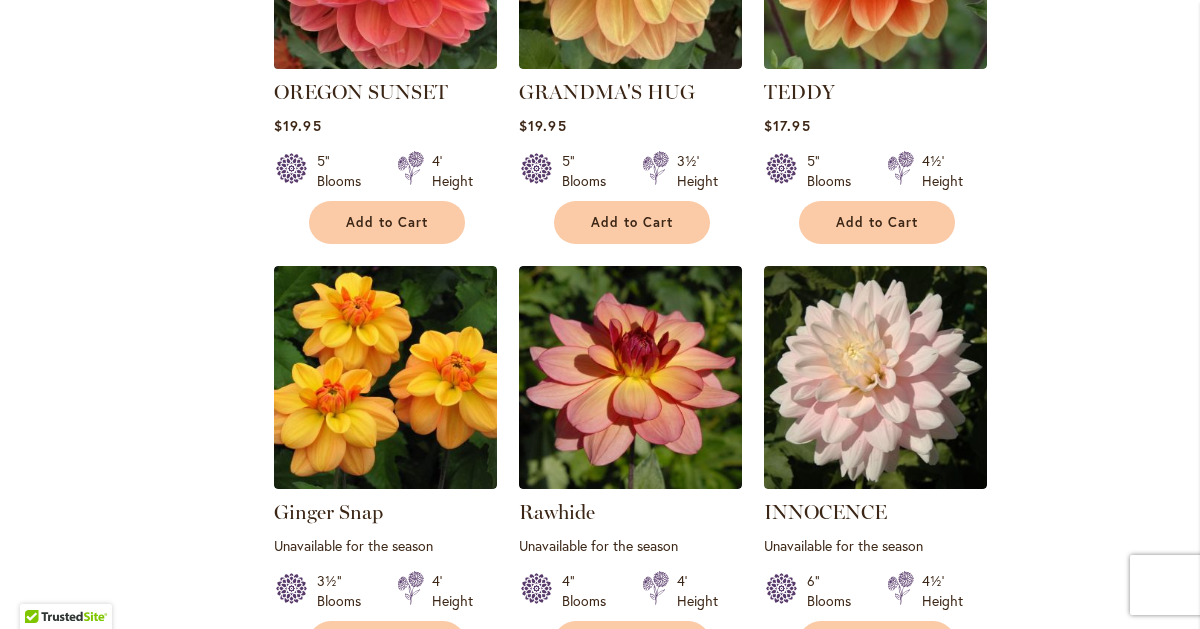 click at bounding box center [386, -43] 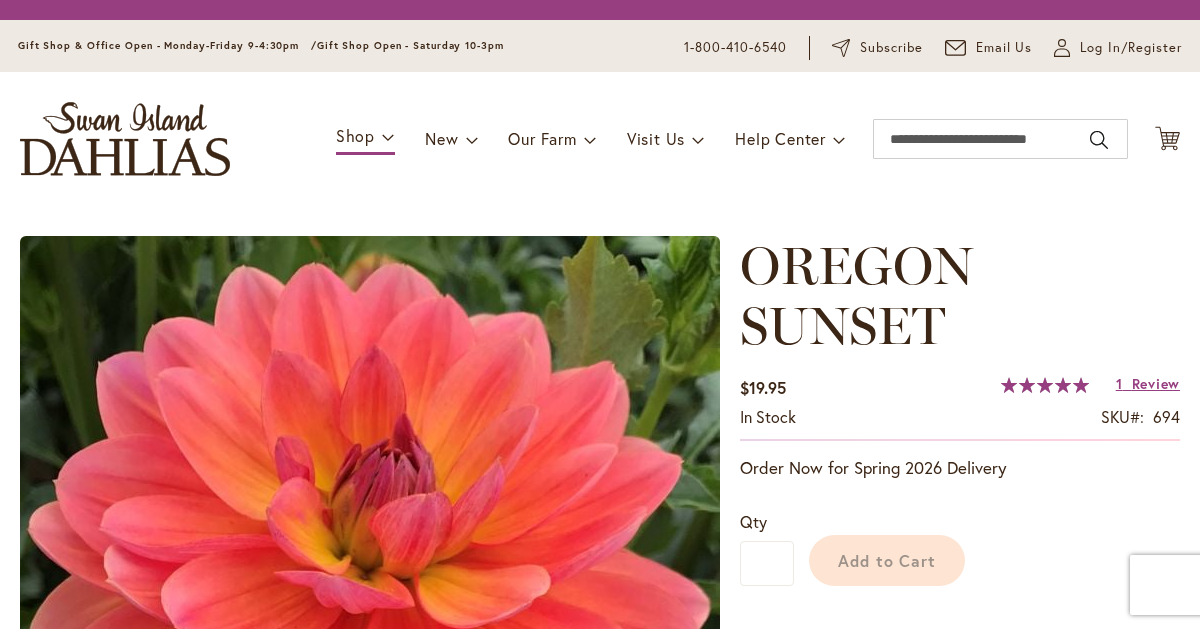 scroll, scrollTop: 0, scrollLeft: 0, axis: both 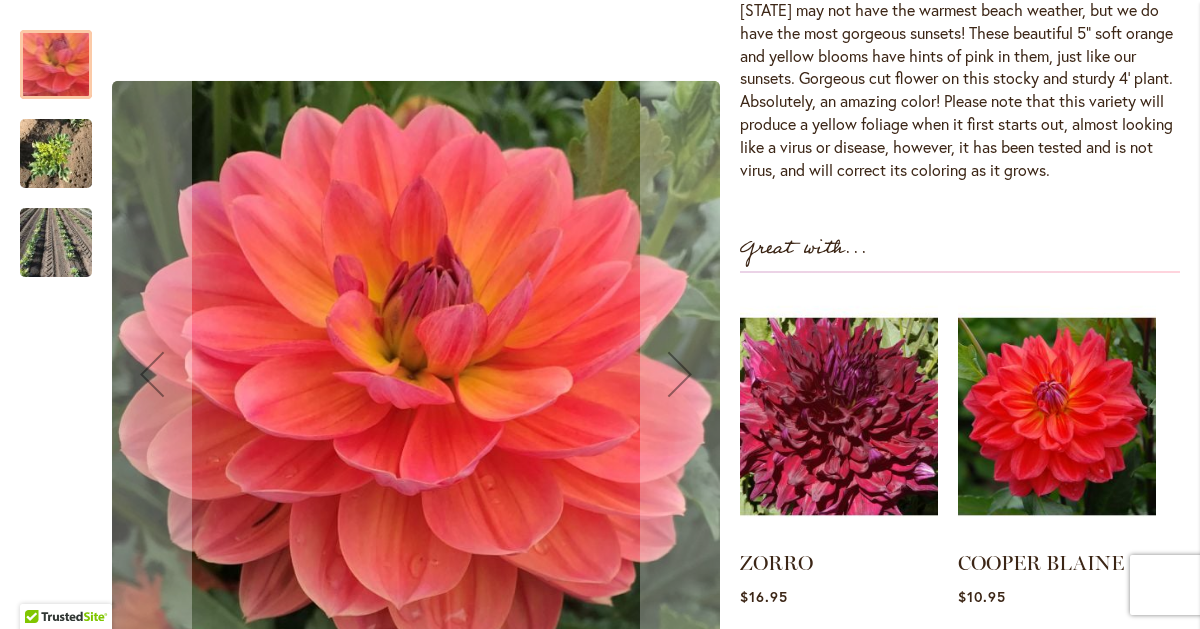 type on "**********" 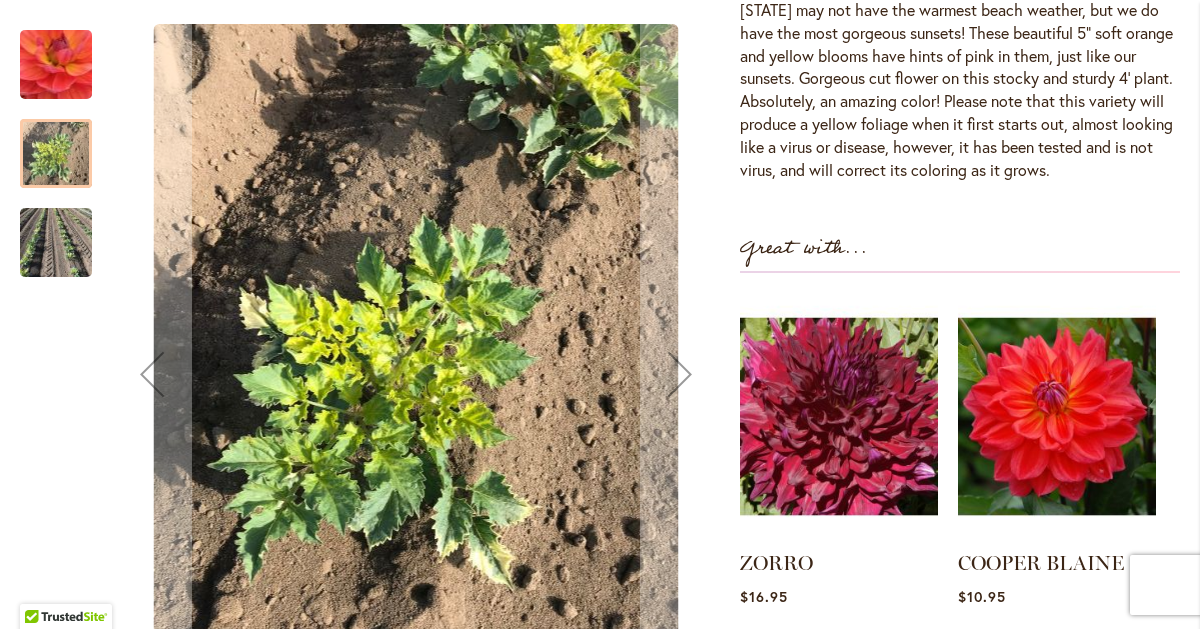 click at bounding box center [56, 243] 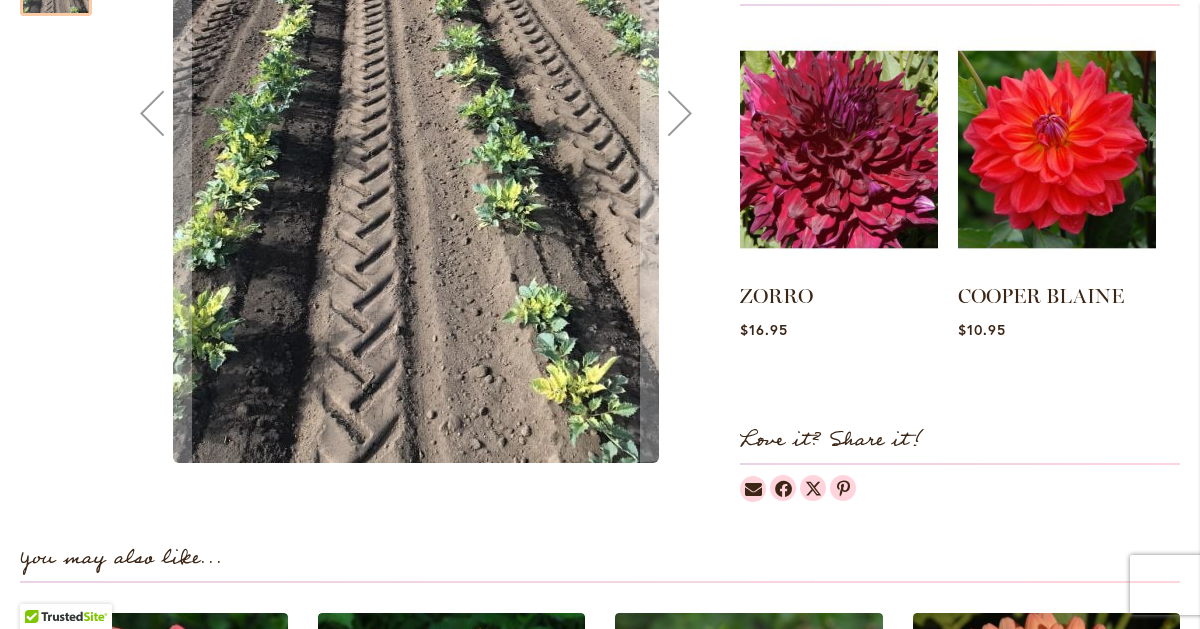 scroll, scrollTop: 1045, scrollLeft: 0, axis: vertical 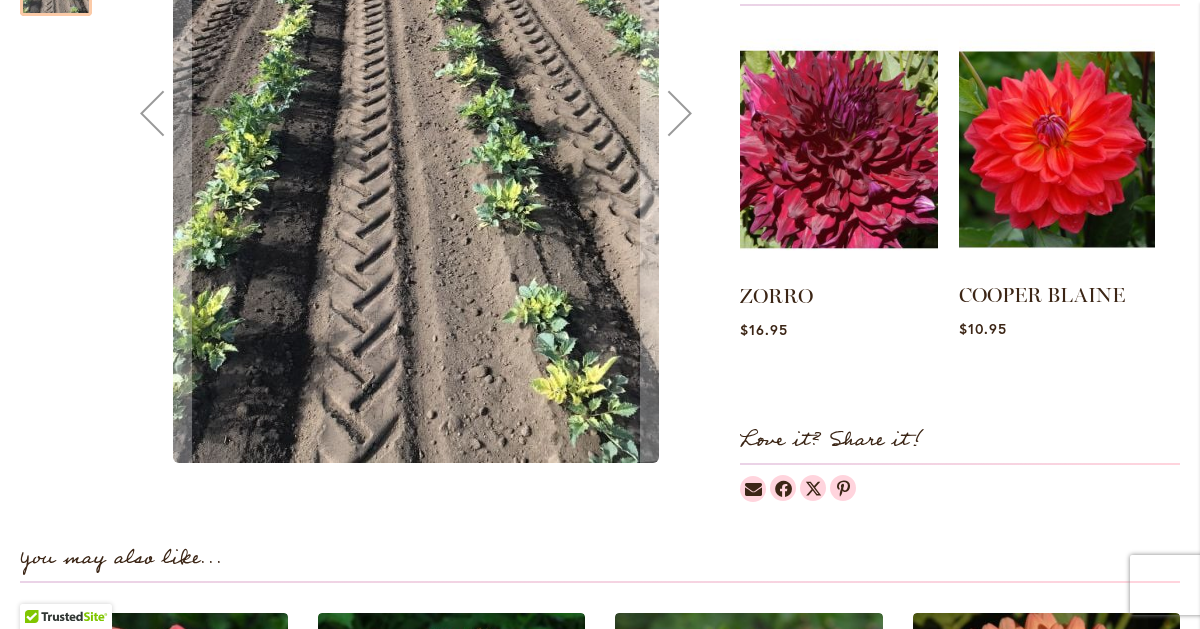 click at bounding box center [1057, 149] 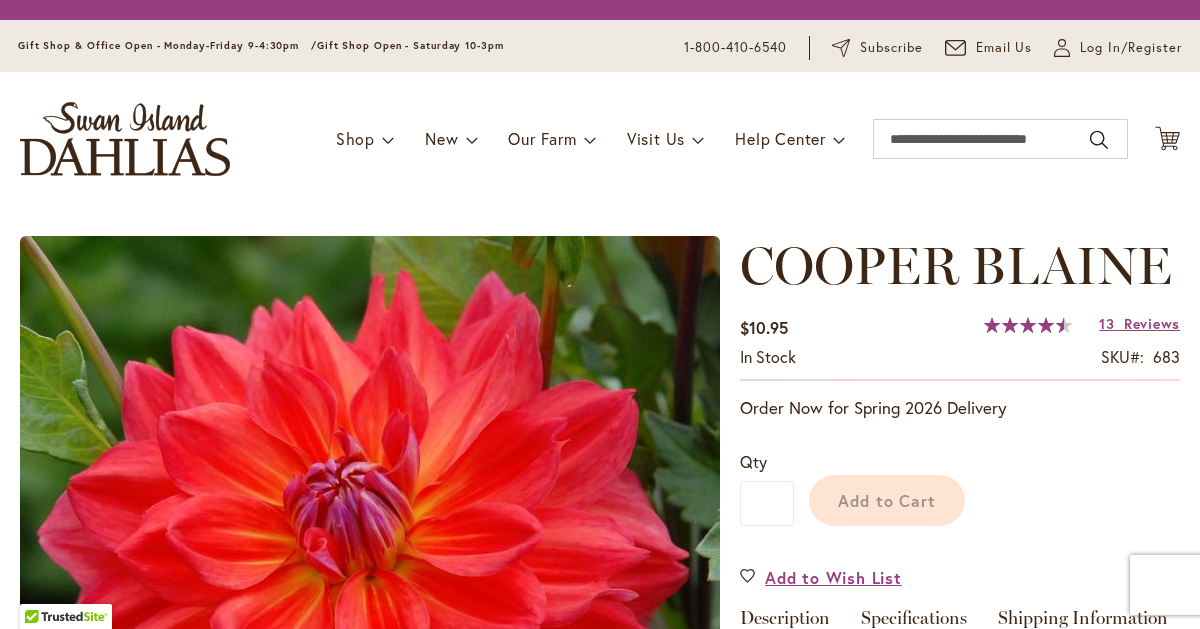 scroll, scrollTop: 0, scrollLeft: 0, axis: both 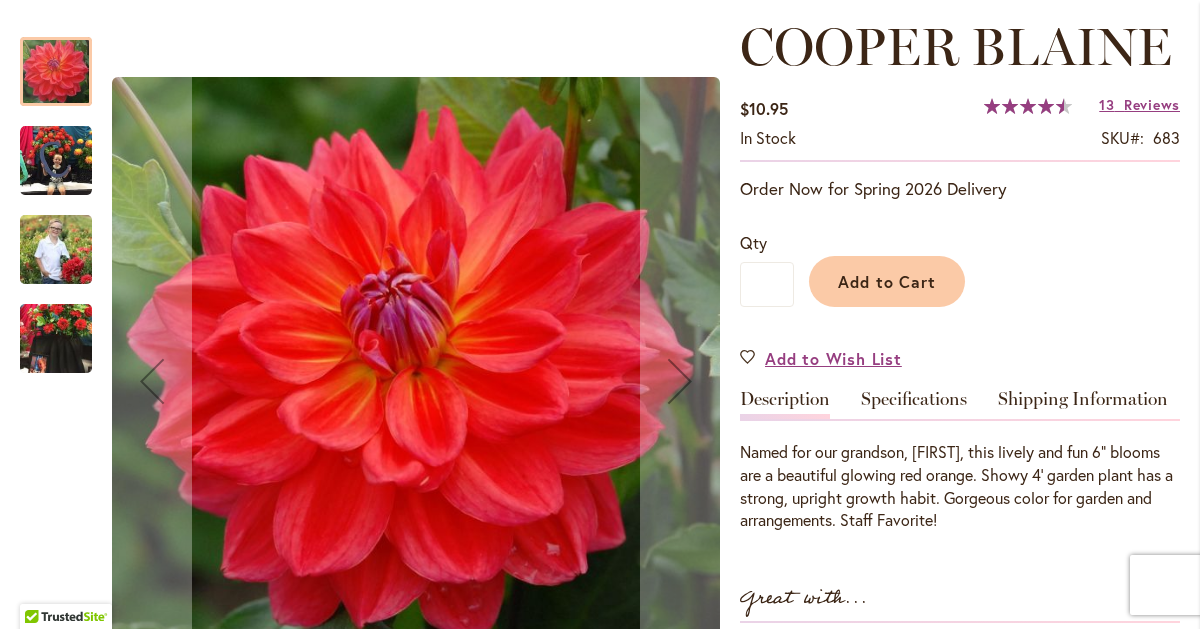 type on "**********" 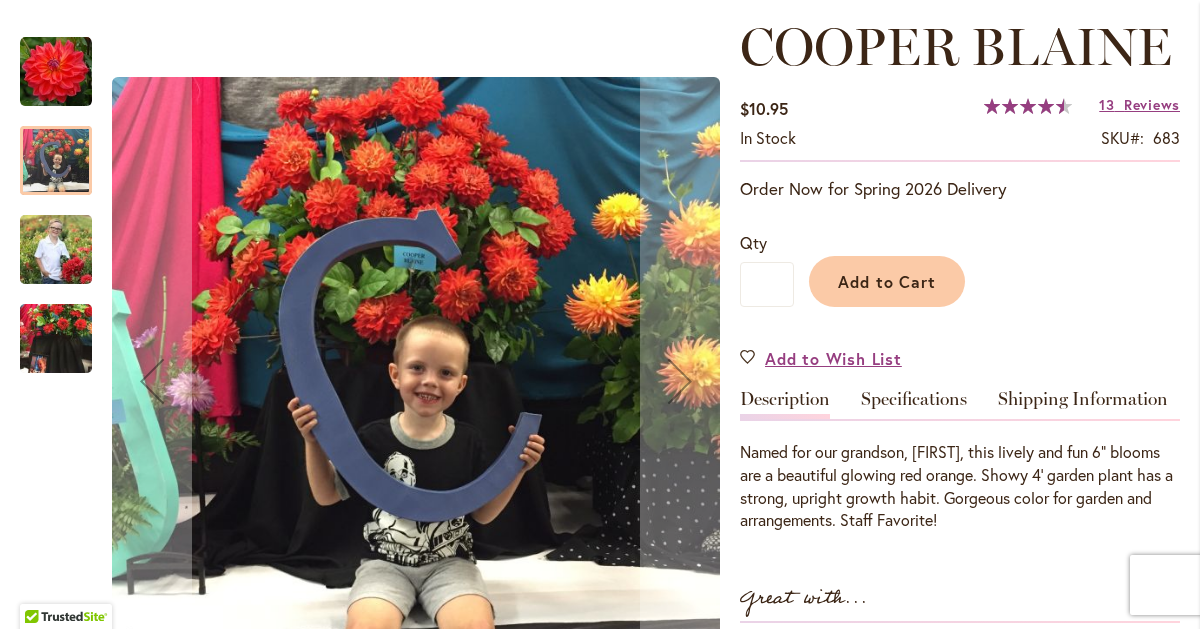 click at bounding box center [56, 249] 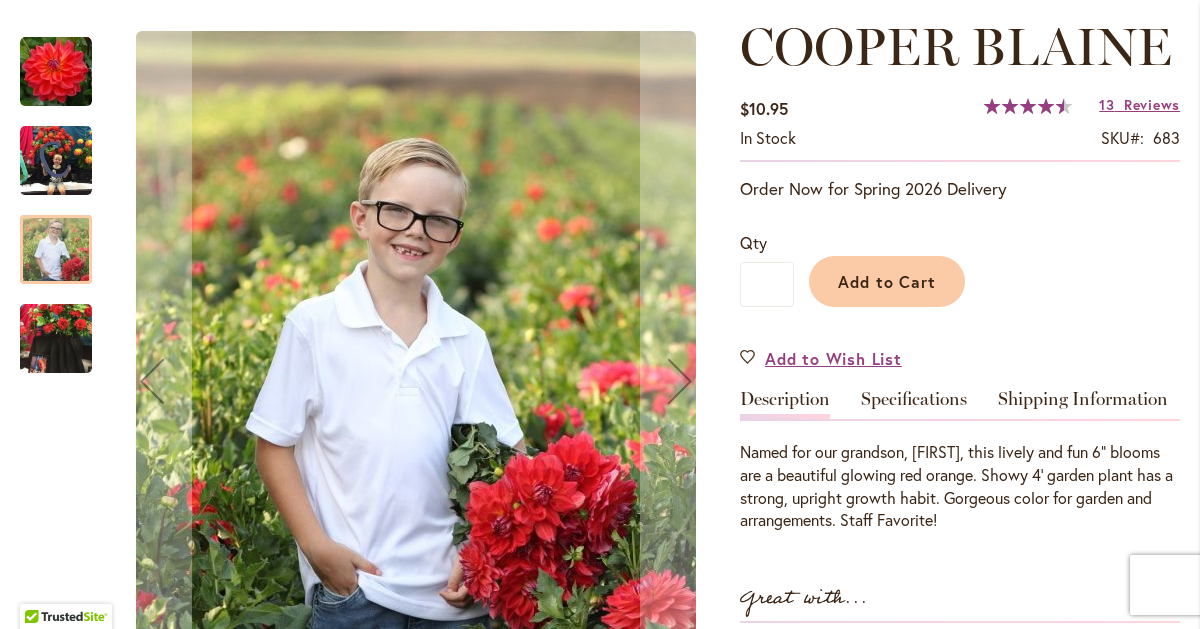 click at bounding box center [56, 339] 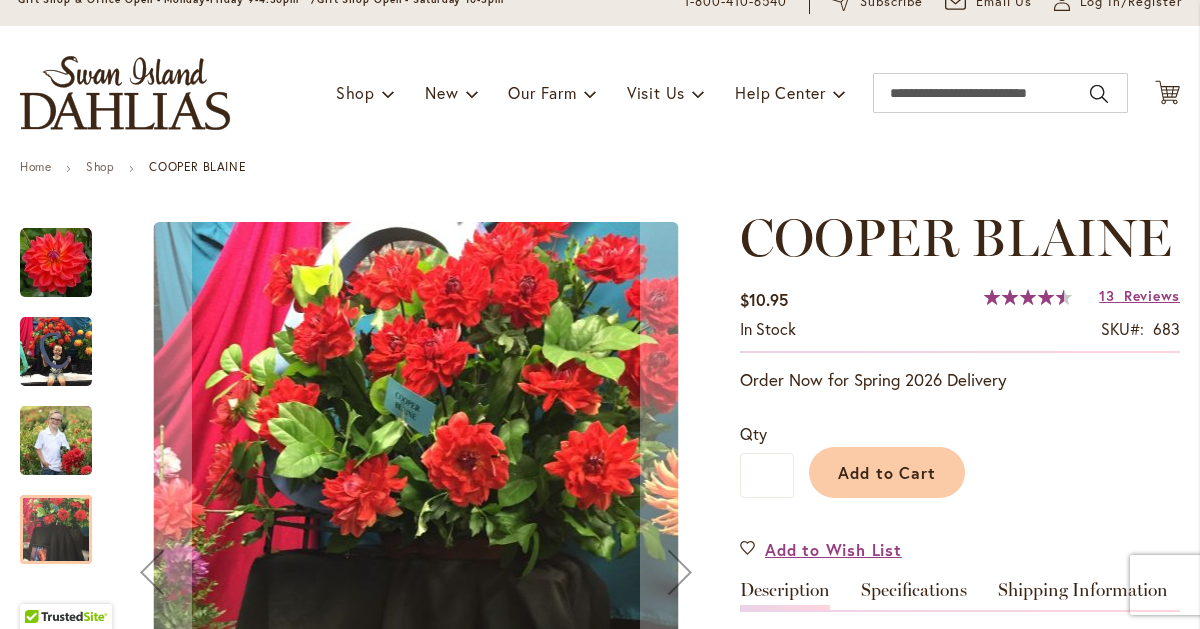 scroll, scrollTop: 0, scrollLeft: 0, axis: both 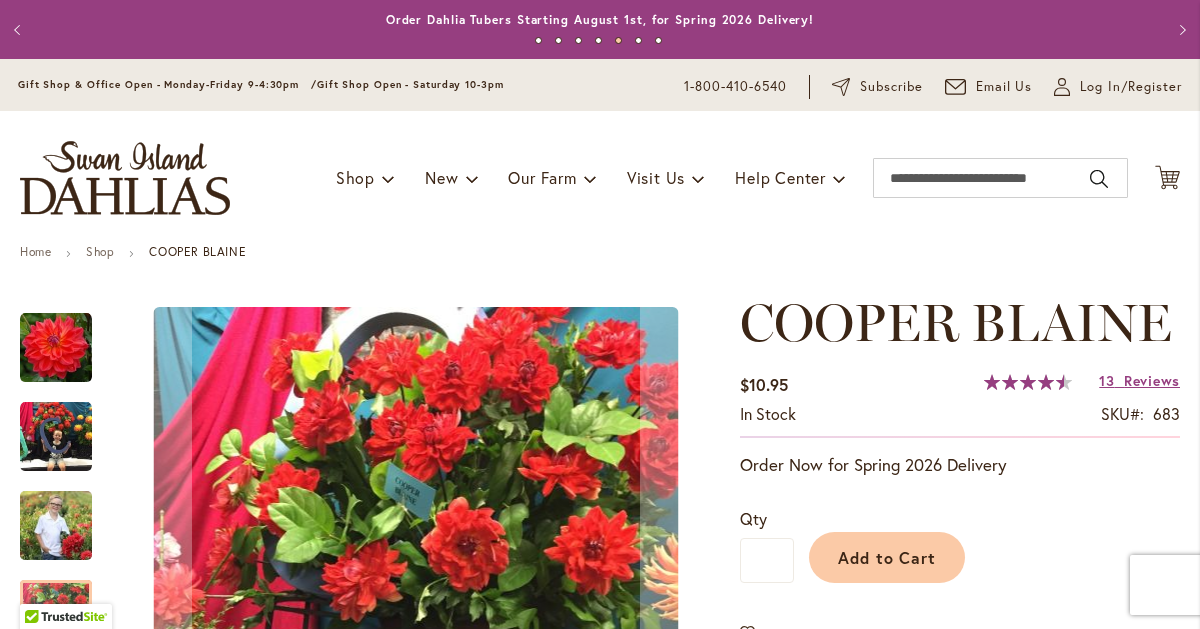 click at bounding box center (56, 525) 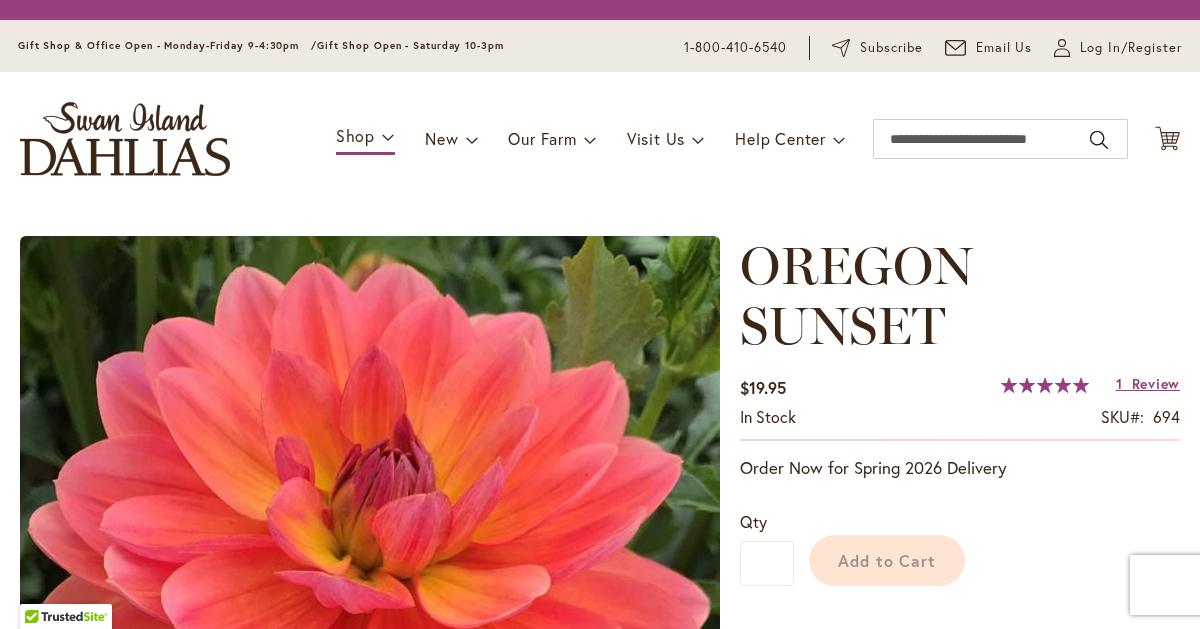 scroll, scrollTop: 0, scrollLeft: 0, axis: both 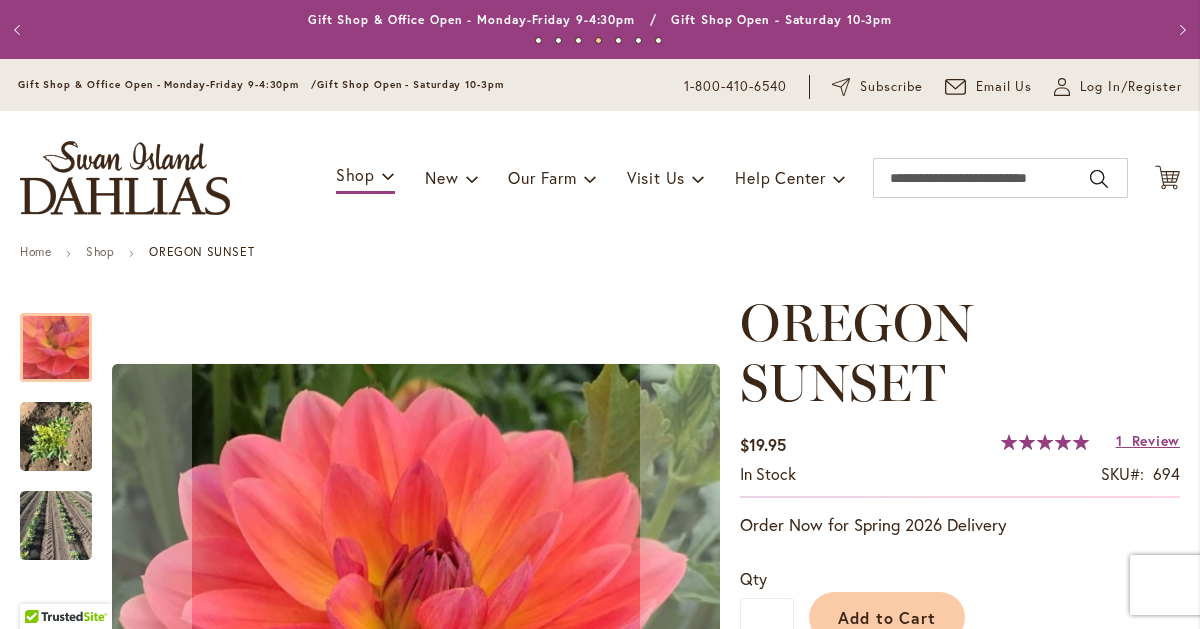 type on "**********" 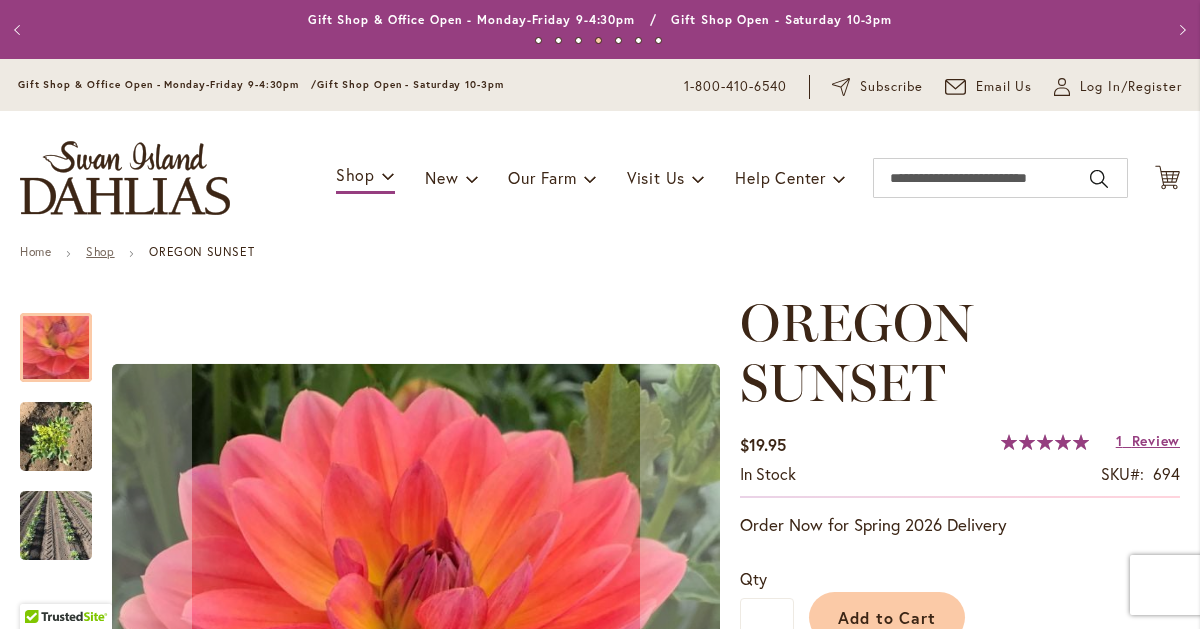 click on "Shop" at bounding box center [100, 251] 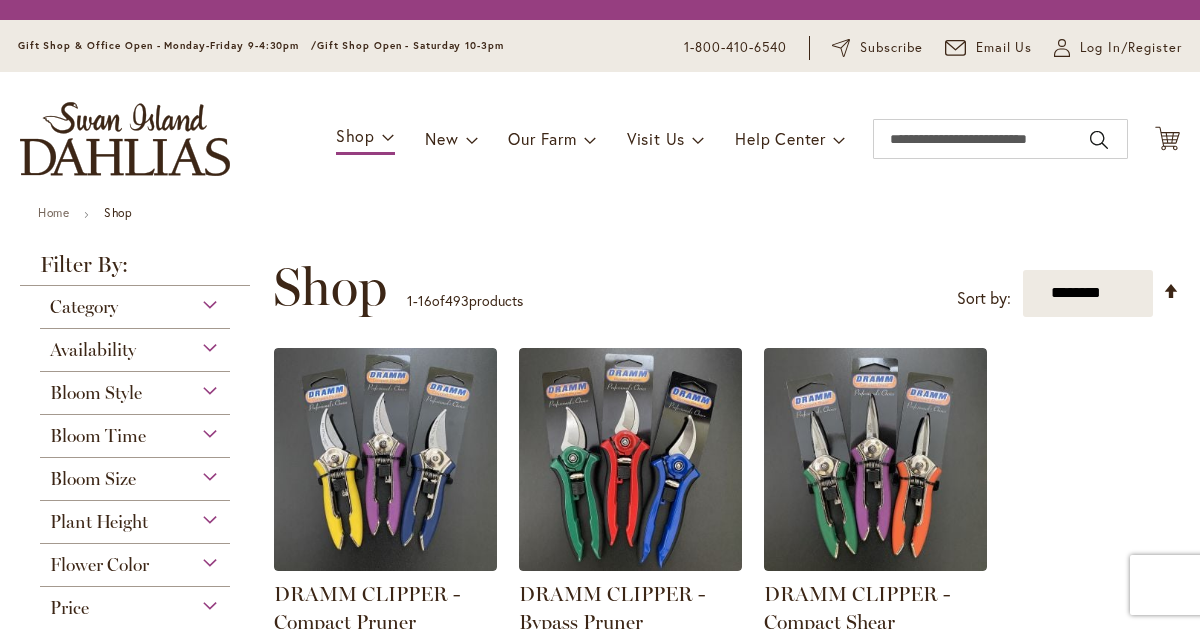 scroll, scrollTop: 0, scrollLeft: 0, axis: both 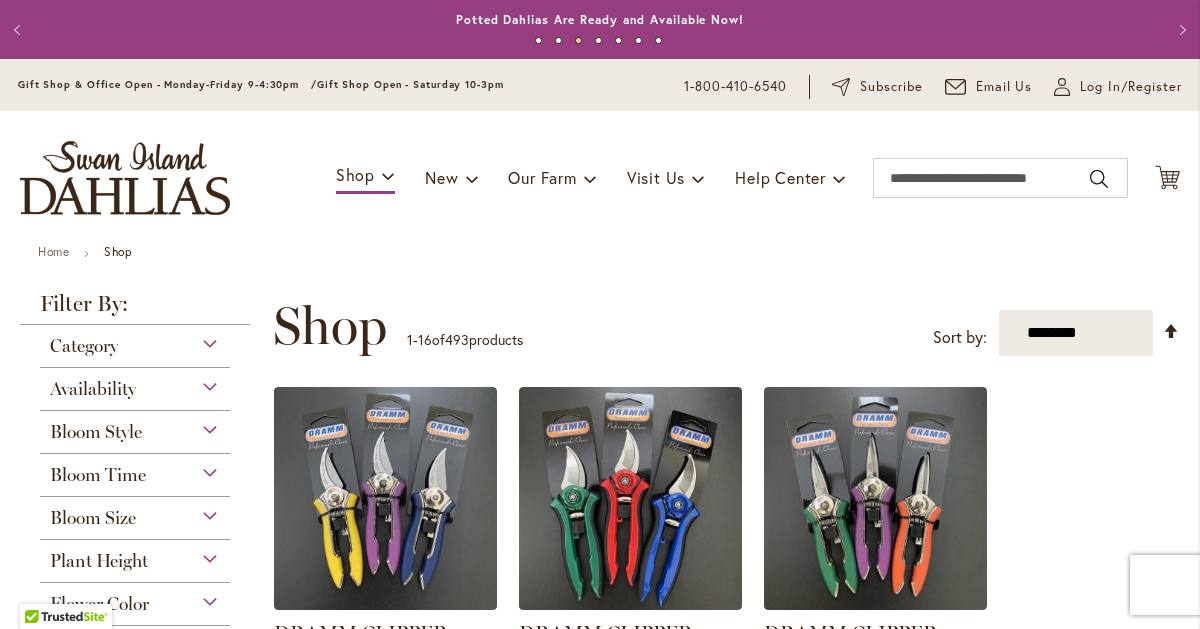 type on "**********" 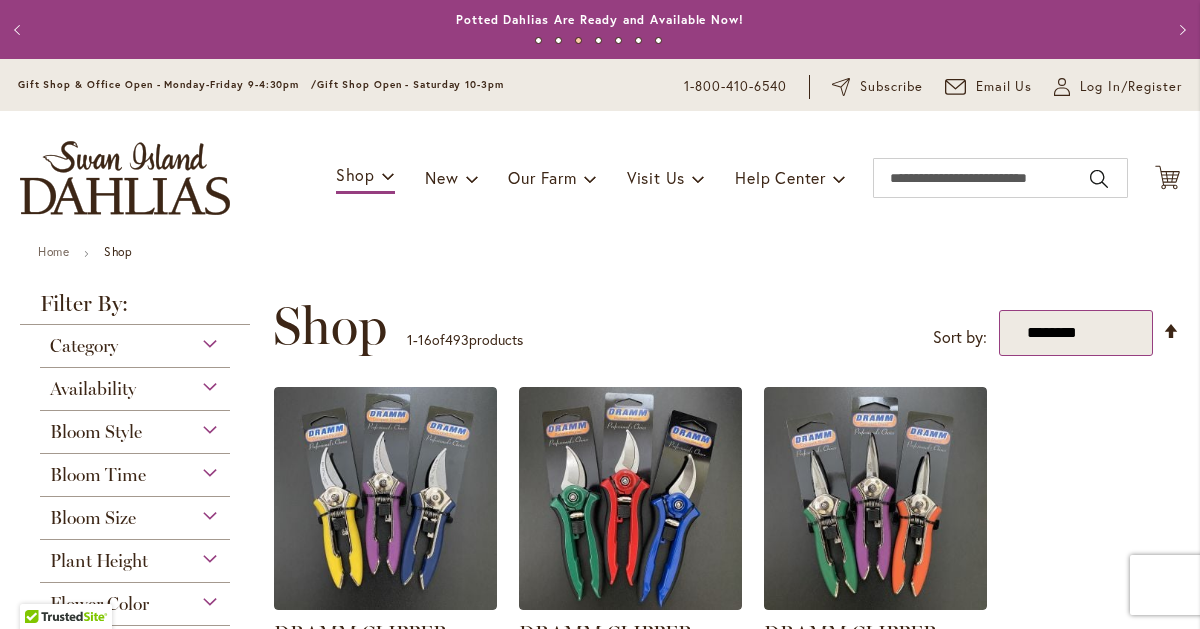 click on "**********" at bounding box center [1076, 333] 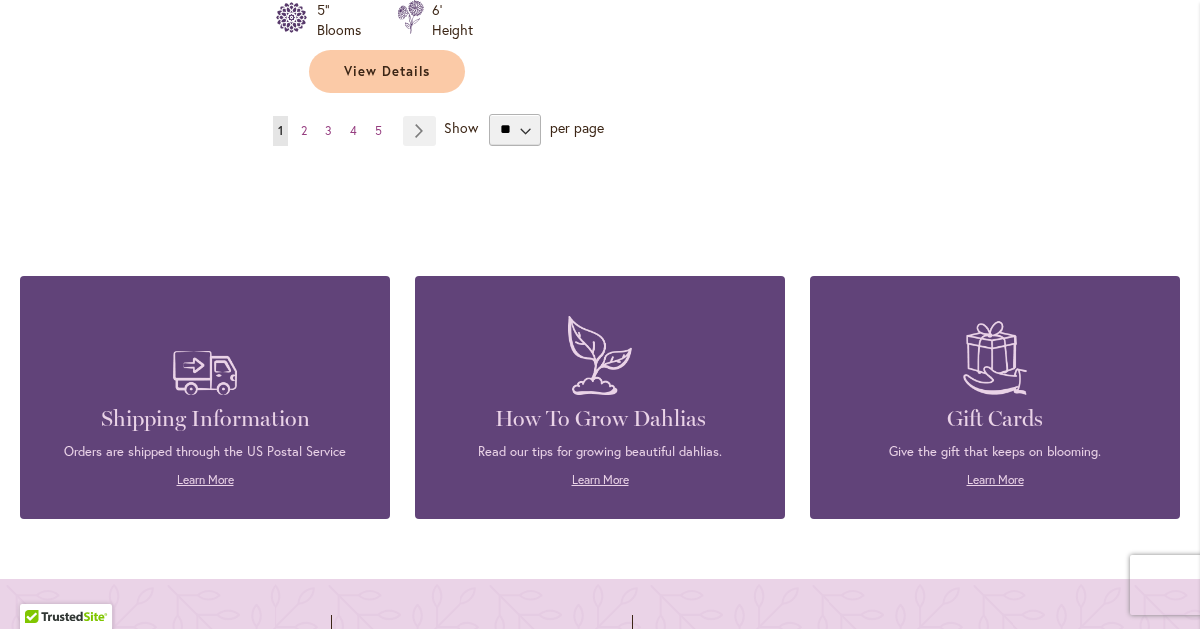 scroll, scrollTop: 2738, scrollLeft: 0, axis: vertical 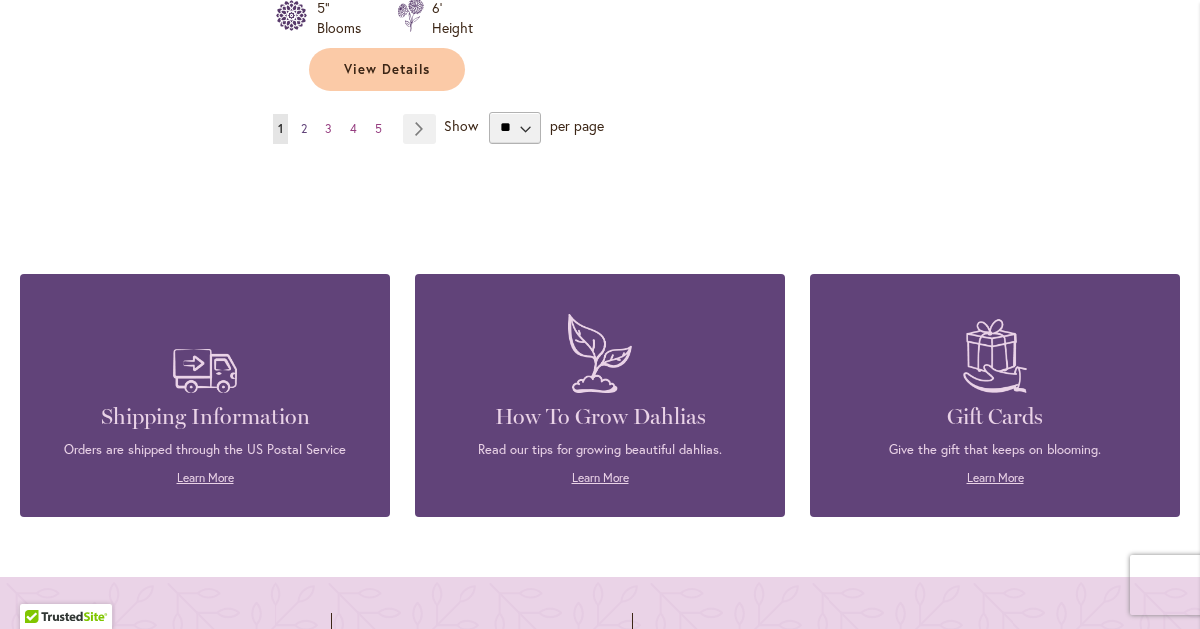 click on "Page
2" at bounding box center [304, 129] 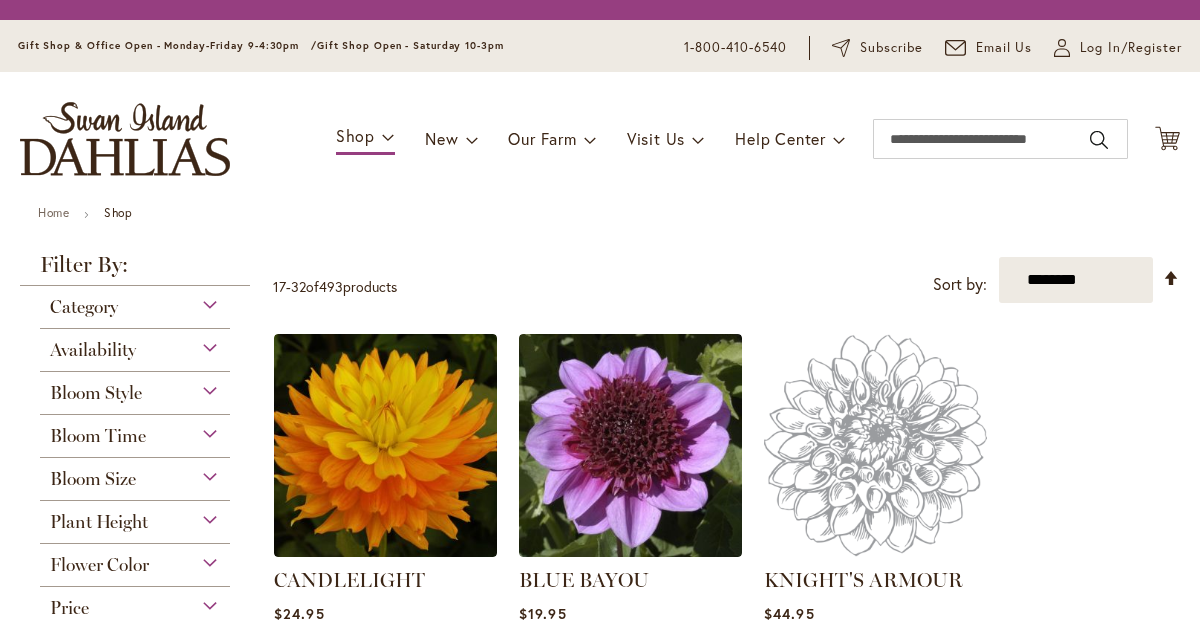 scroll, scrollTop: 0, scrollLeft: 0, axis: both 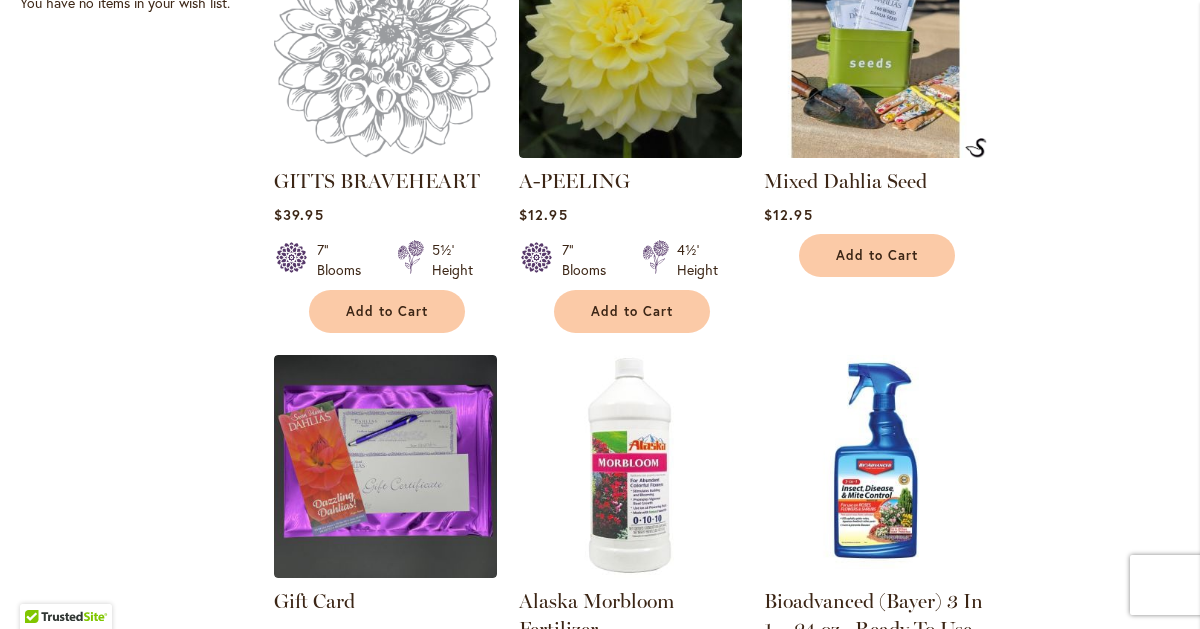 type on "**********" 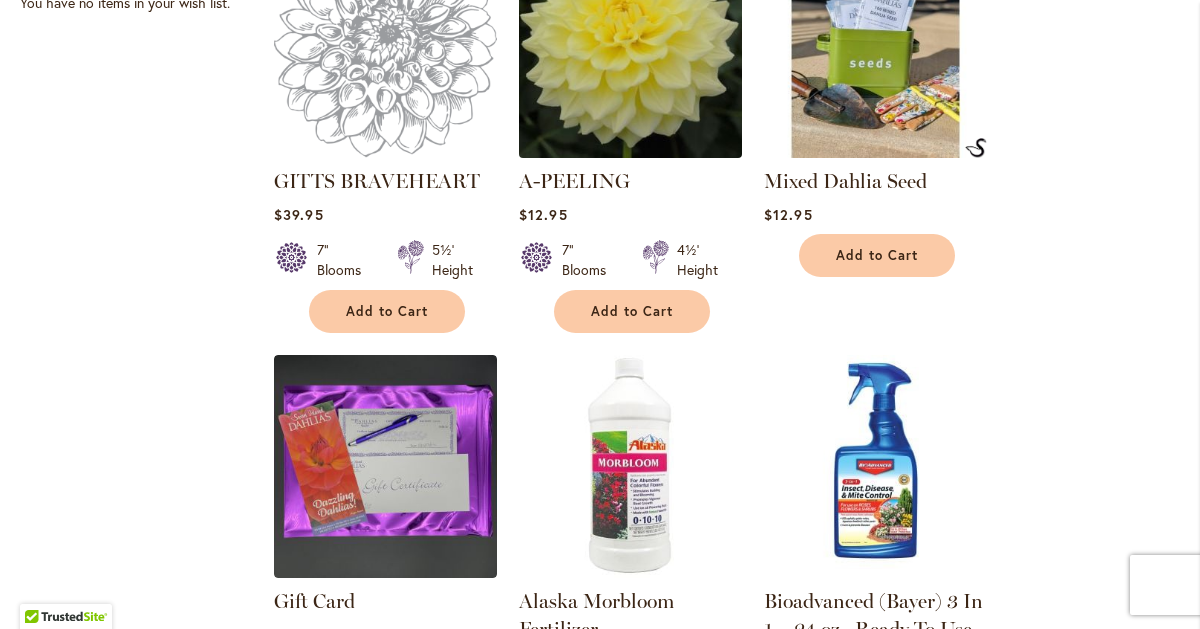 click at bounding box center (631, 46) 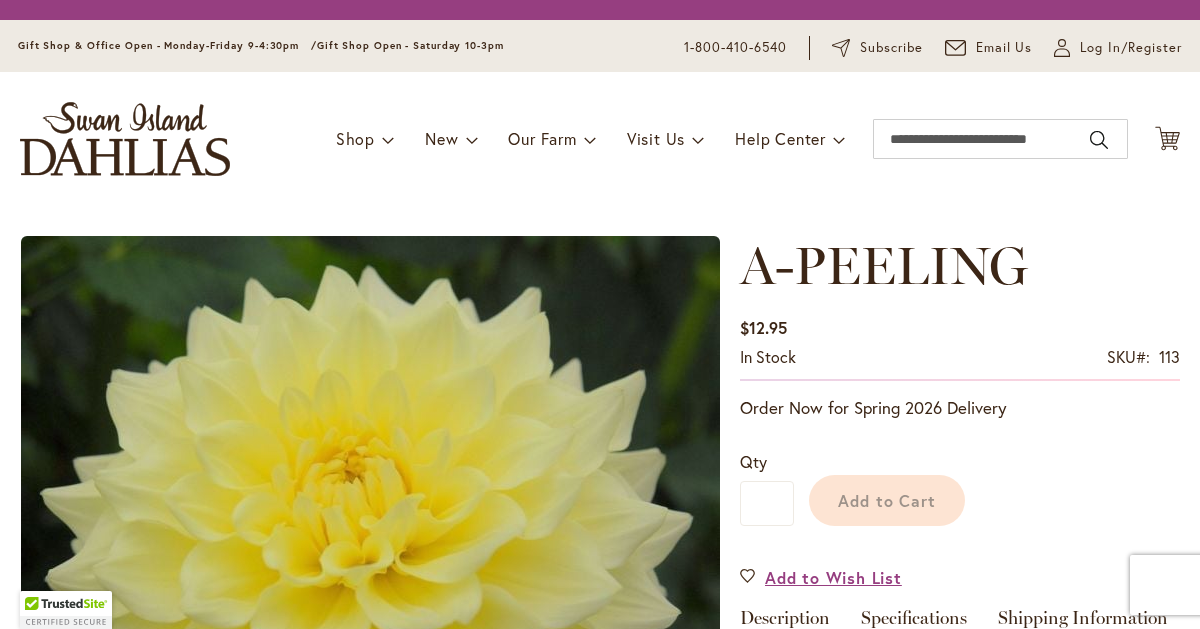scroll, scrollTop: 0, scrollLeft: 0, axis: both 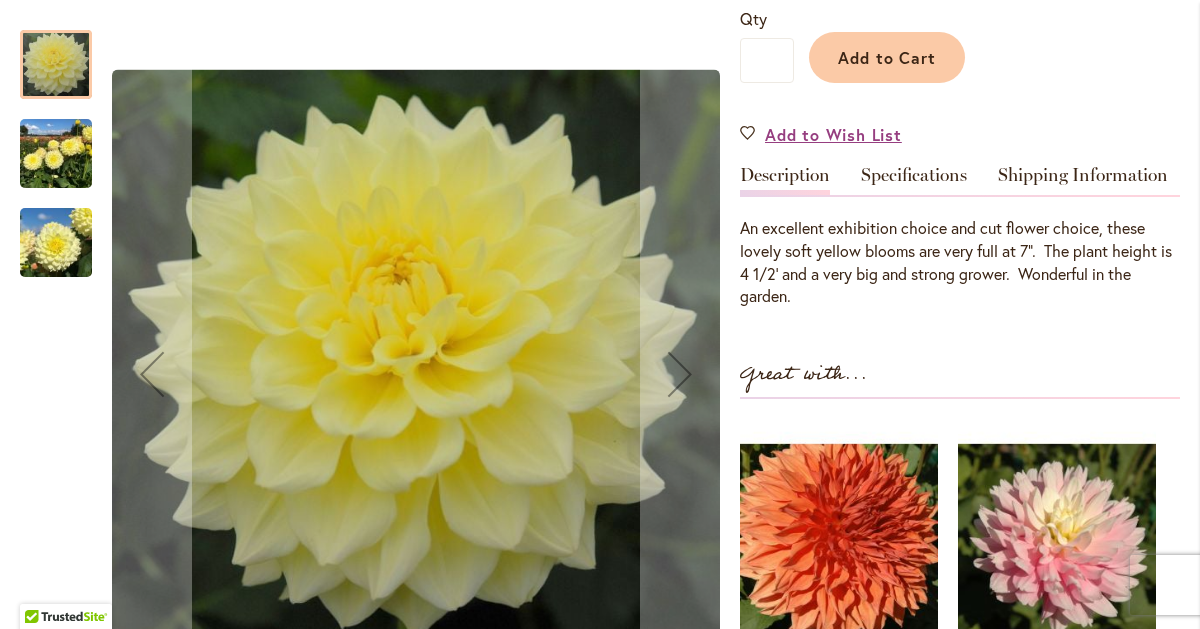 type on "**********" 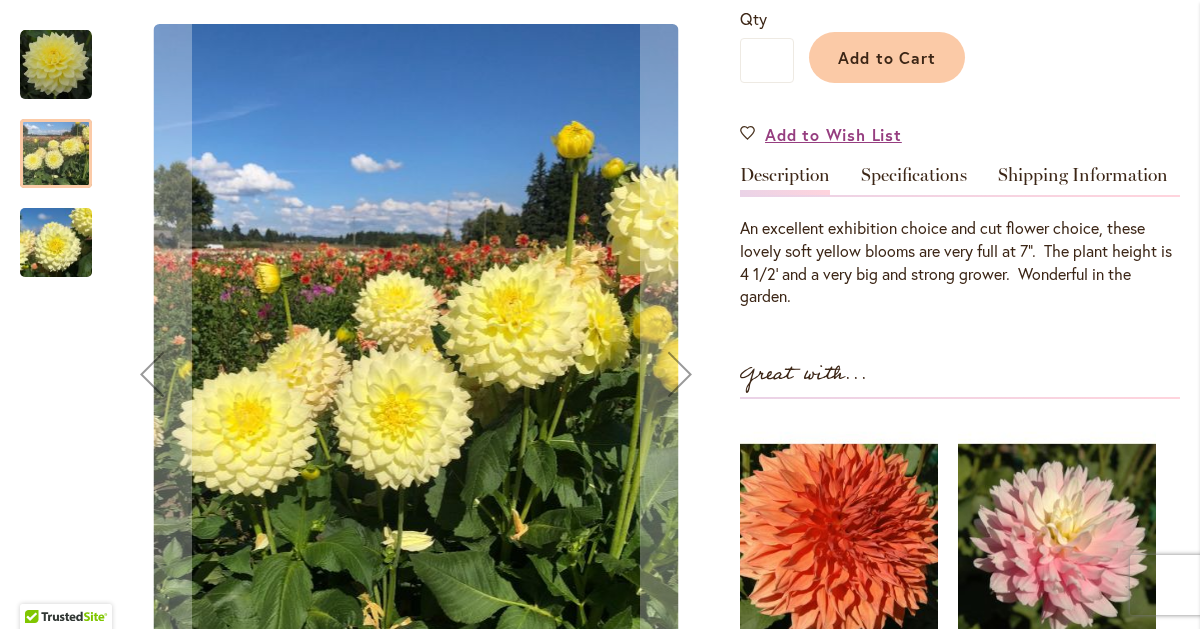click at bounding box center (56, 243) 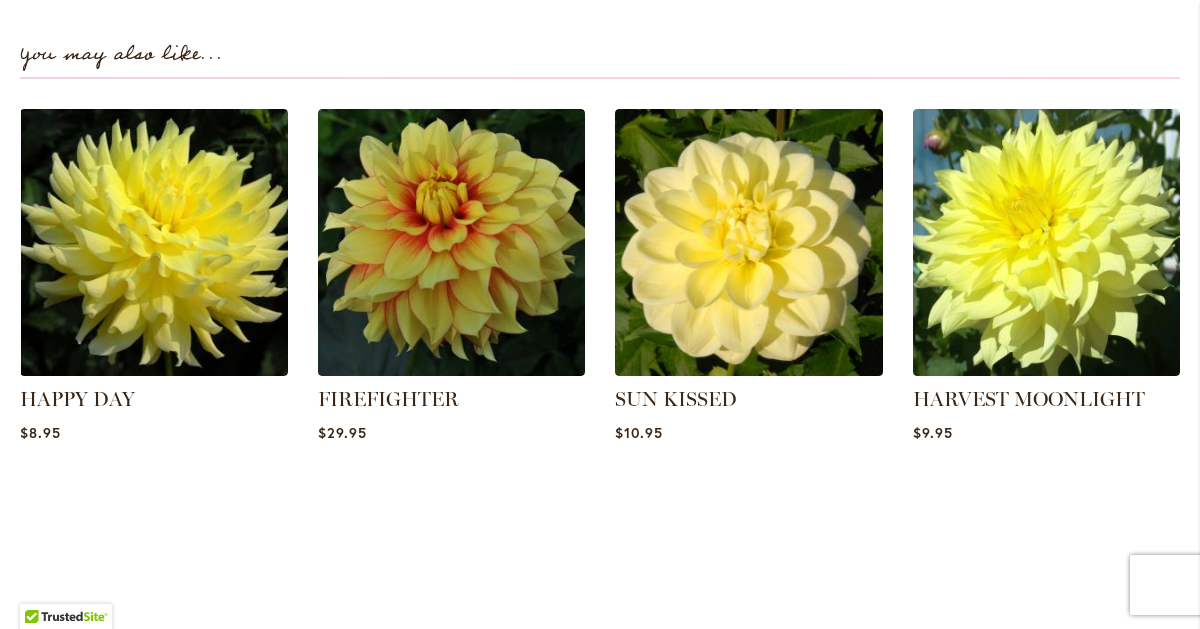 scroll, scrollTop: 1435, scrollLeft: 0, axis: vertical 